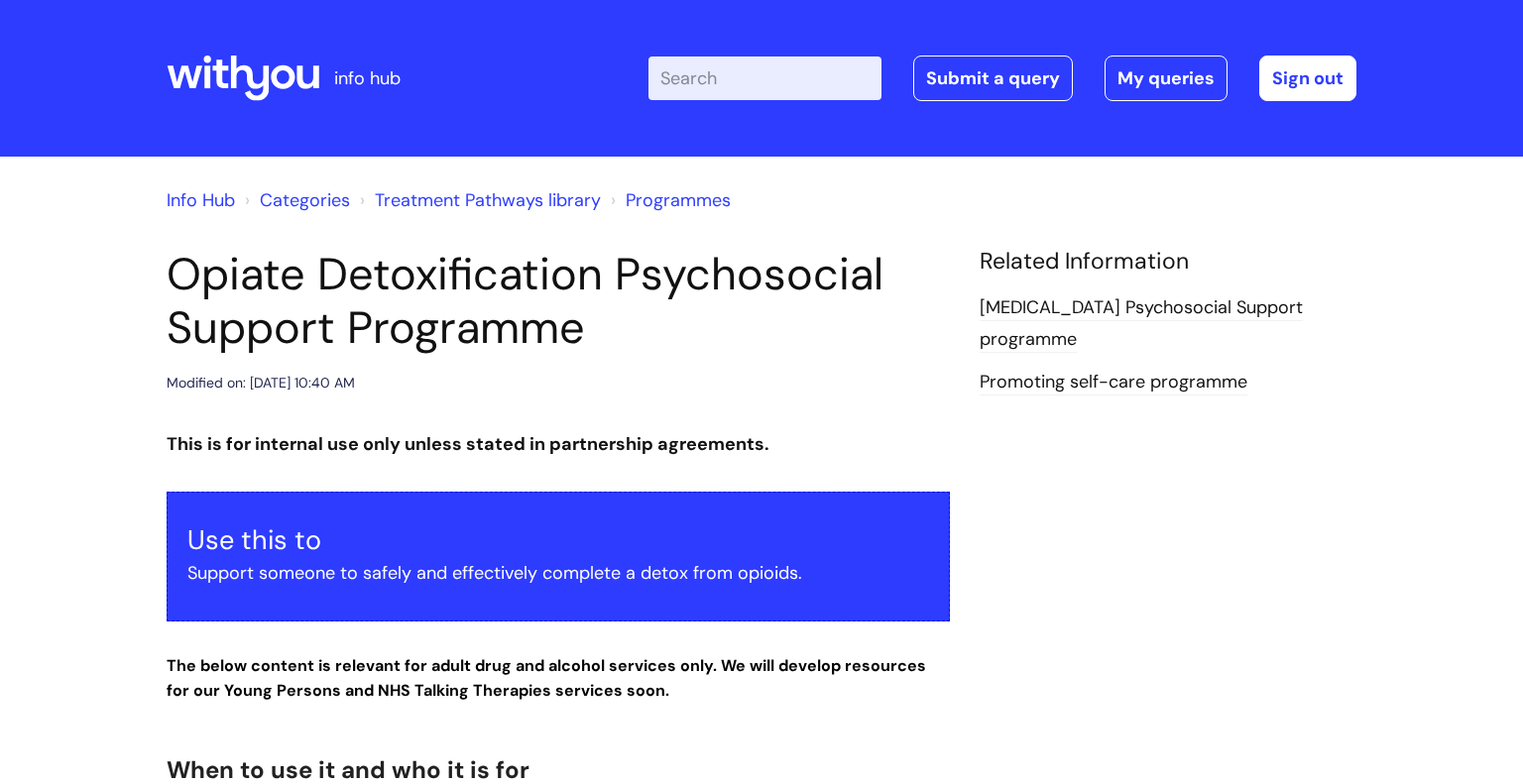 scroll, scrollTop: 238, scrollLeft: 0, axis: vertical 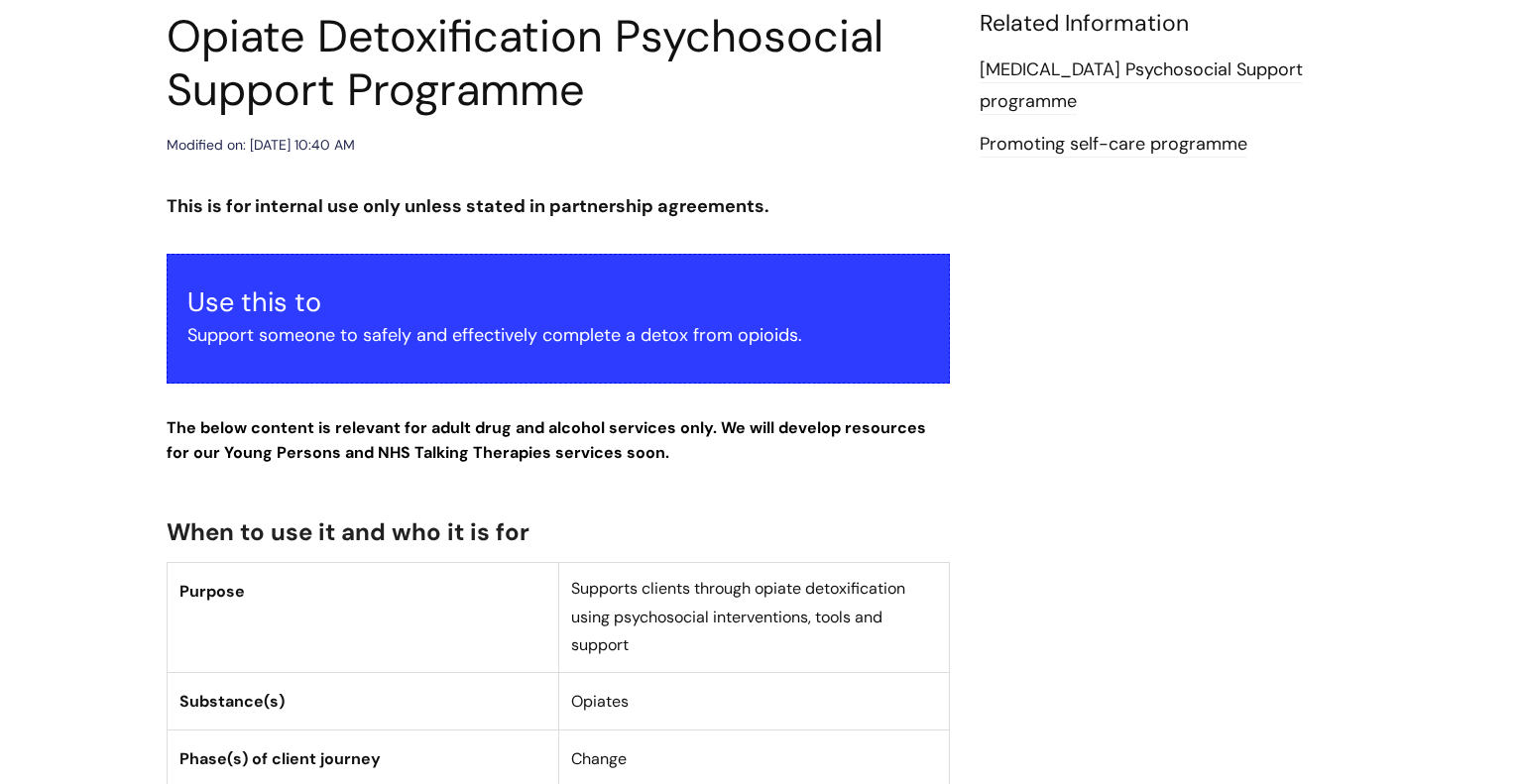 click on "Opiate Detoxification Psychosocial Support Programme
Modified on: Tue, 25 Jun, 2024 at 10:40 AM
This is for internal use only unless stated in partnership agreements.  Use this to Support someone to safely and effectively complete a detox from opioids. The below content is relevant for adult drug and alcohol services only. We will develop resources for our Young Persons and NHS Talking Therapies services soon.  When to use it and who it is for Purpose Supports clients through opiate detoxification using psychosocial interventions, tools and support Substance(s) Opiates Phase(s) of client journey Change Sustain Segment 1 Guidance Before using the interventions listed below please read this guidance." at bounding box center [762, 1524] 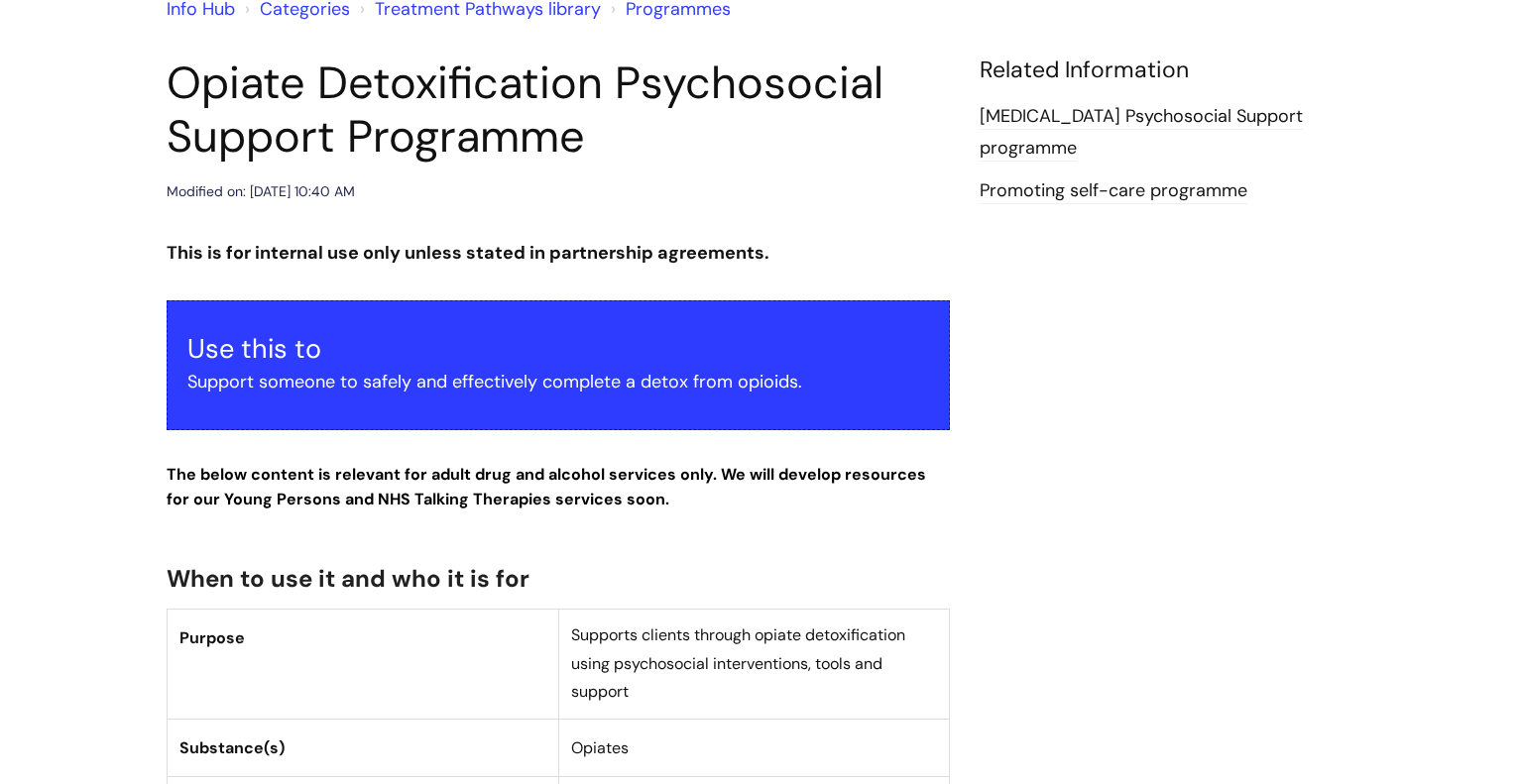 scroll, scrollTop: 198, scrollLeft: 0, axis: vertical 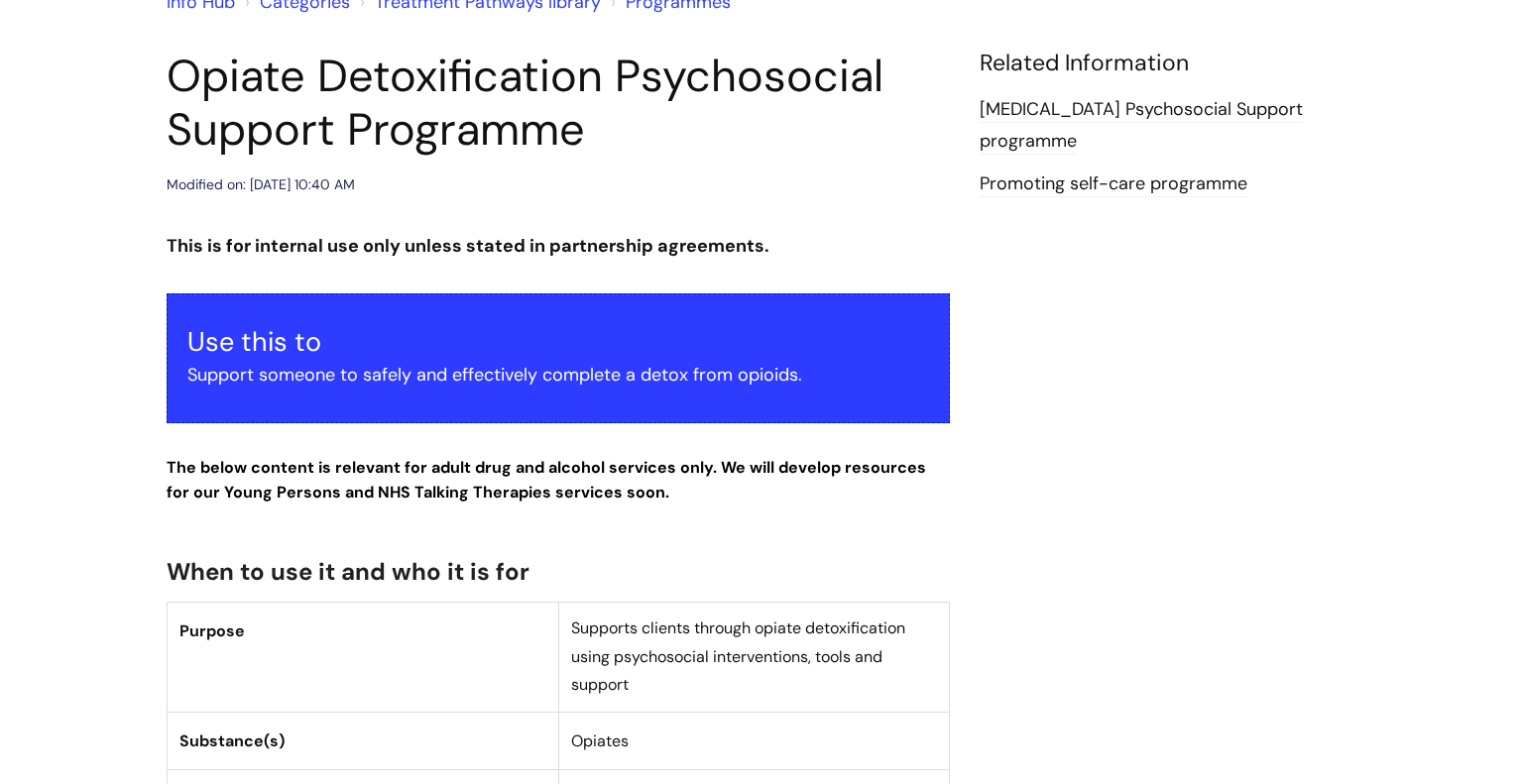 click on "This is for internal use only unless stated in partnership agreements." at bounding box center (558, 246) 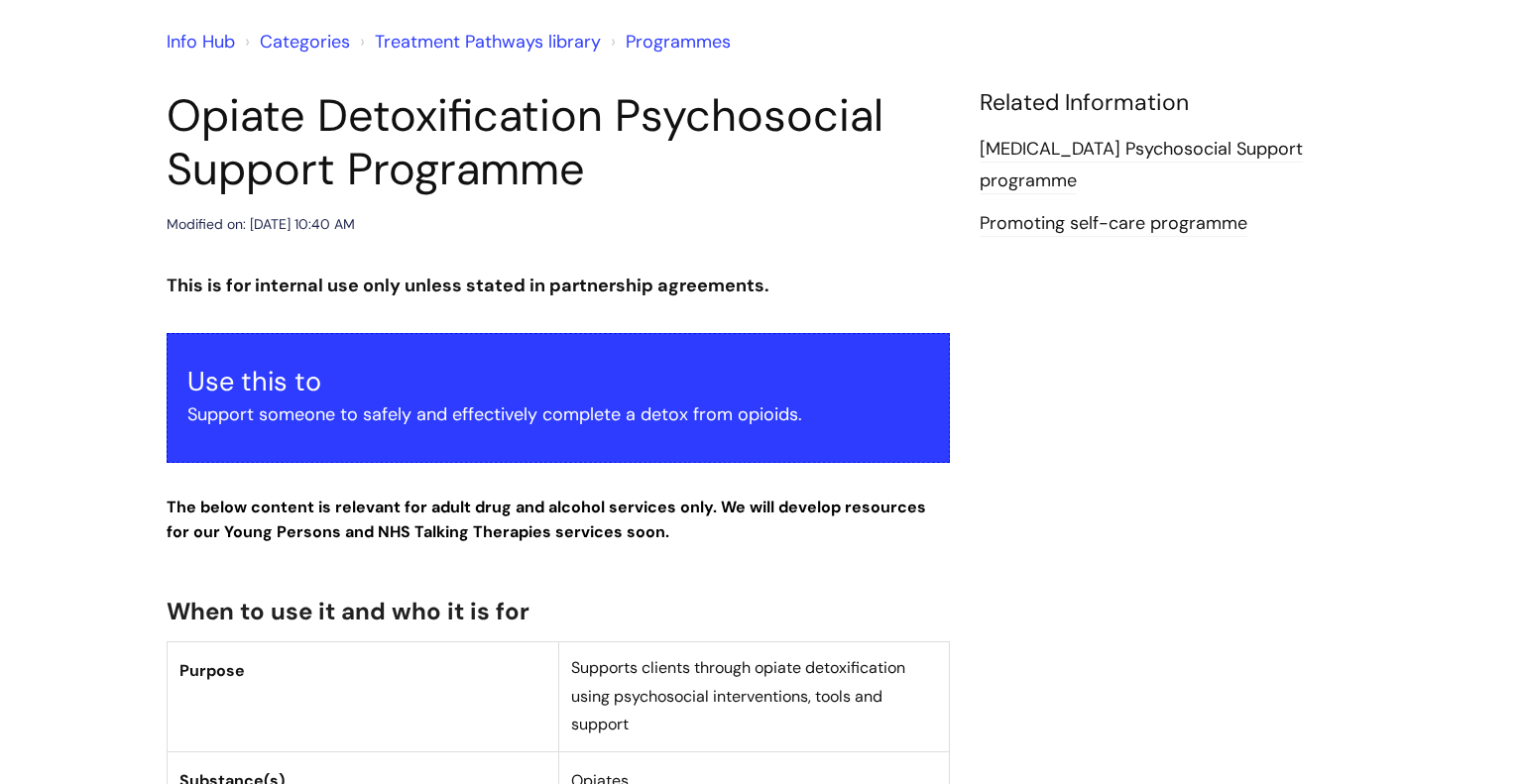 scroll, scrollTop: 198, scrollLeft: 0, axis: vertical 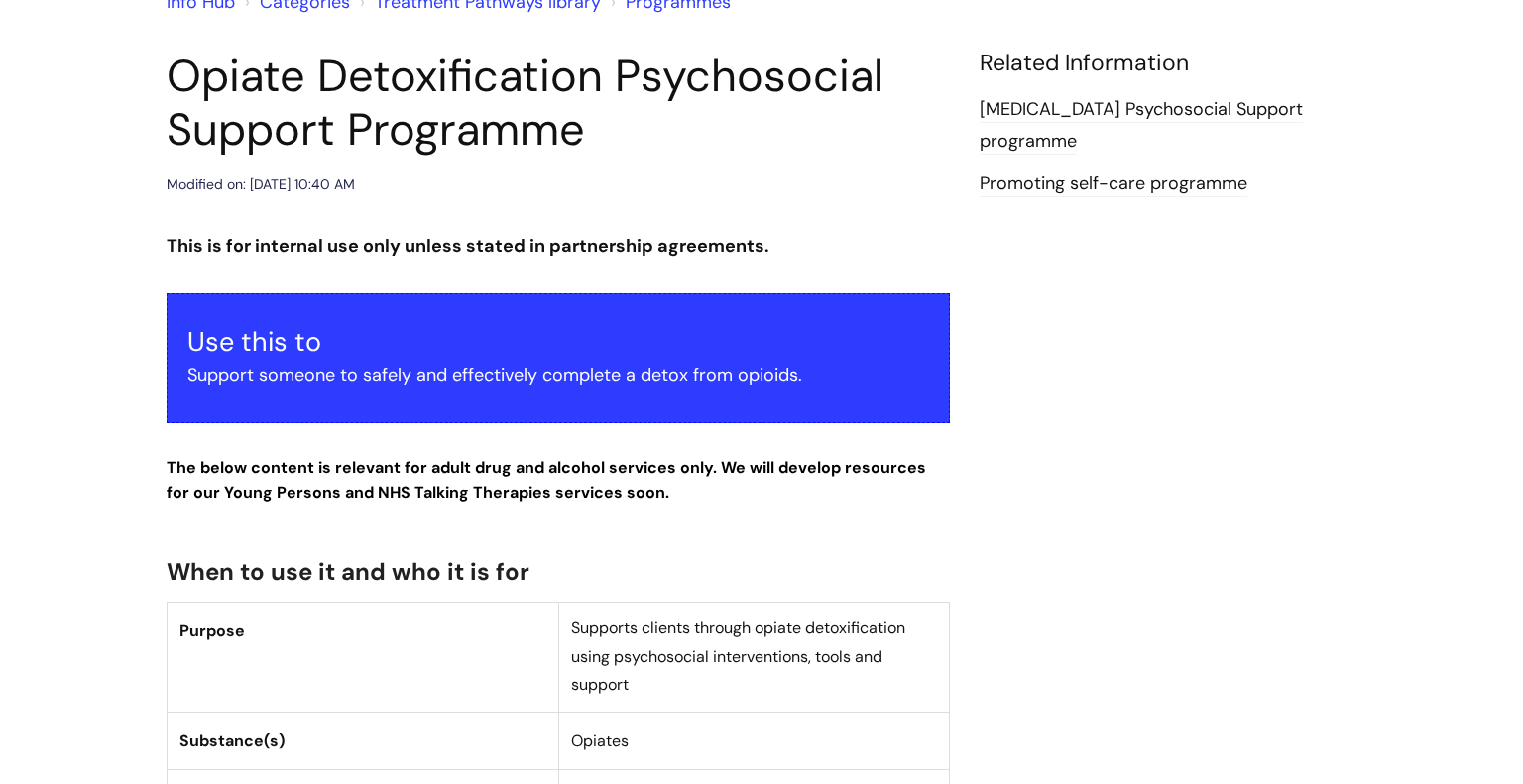 click on "[MEDICAL_DATA] Psychosocial Support programme" at bounding box center [1141, 126] 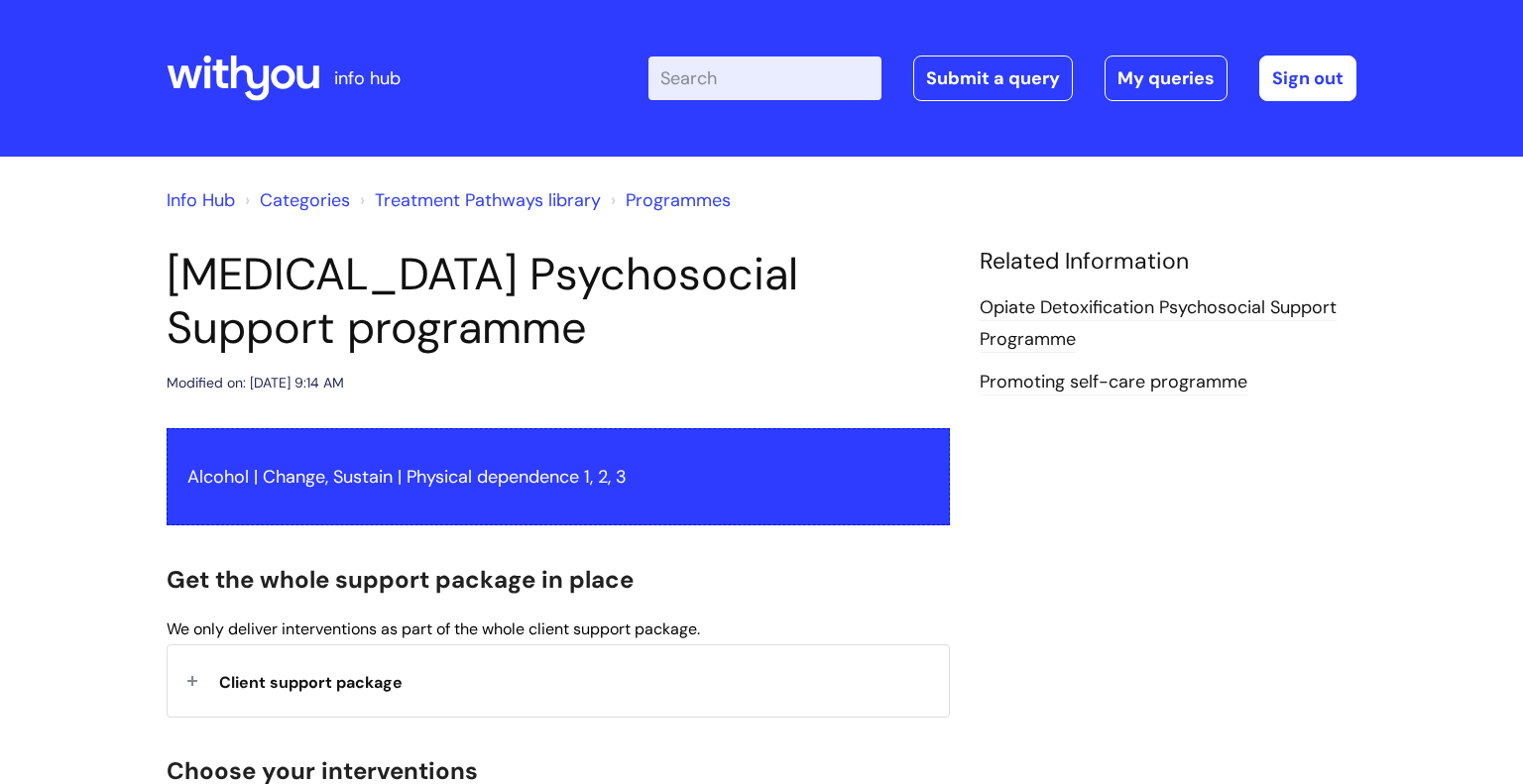 scroll, scrollTop: 0, scrollLeft: 0, axis: both 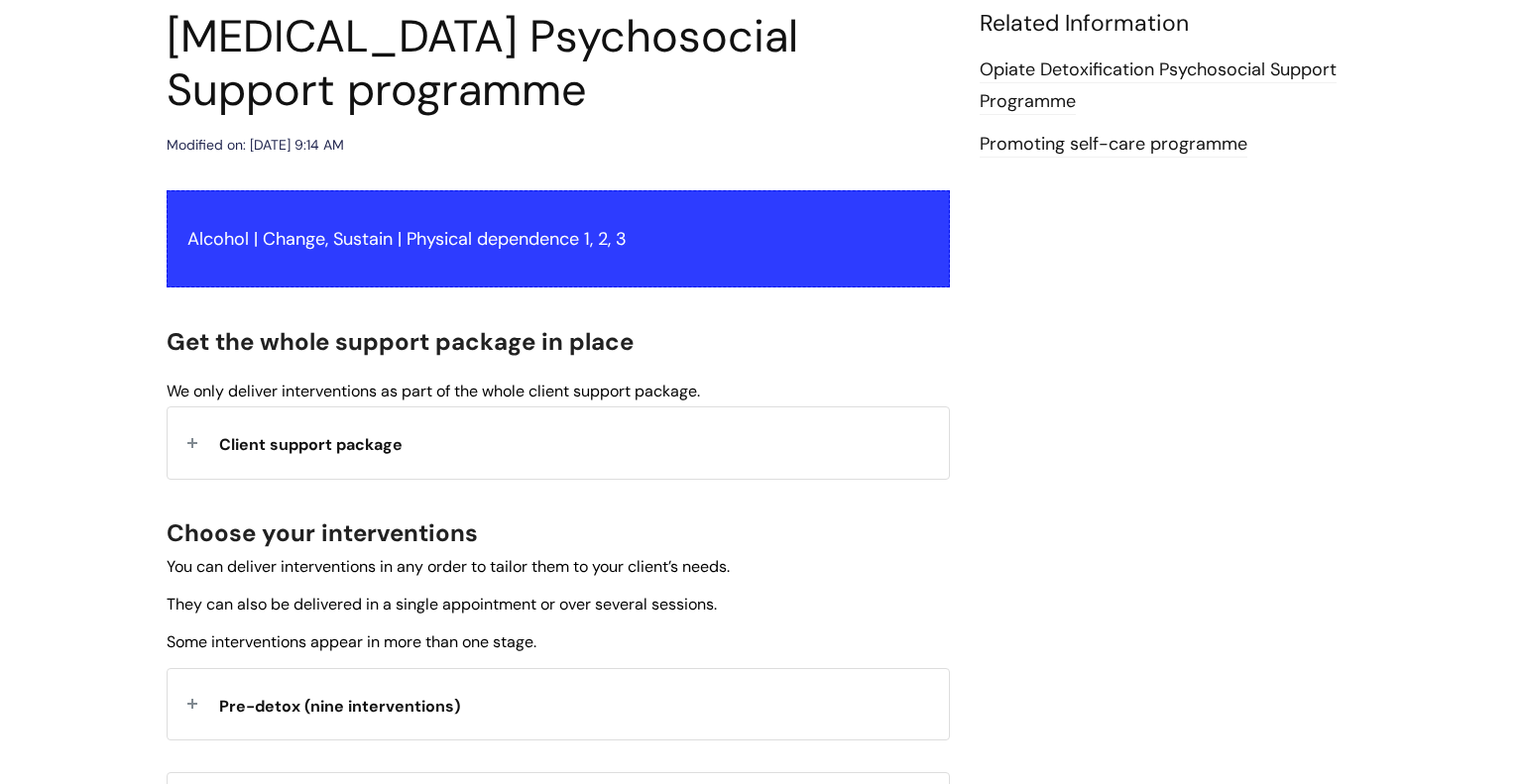 click on "Client support package" at bounding box center (558, 442) 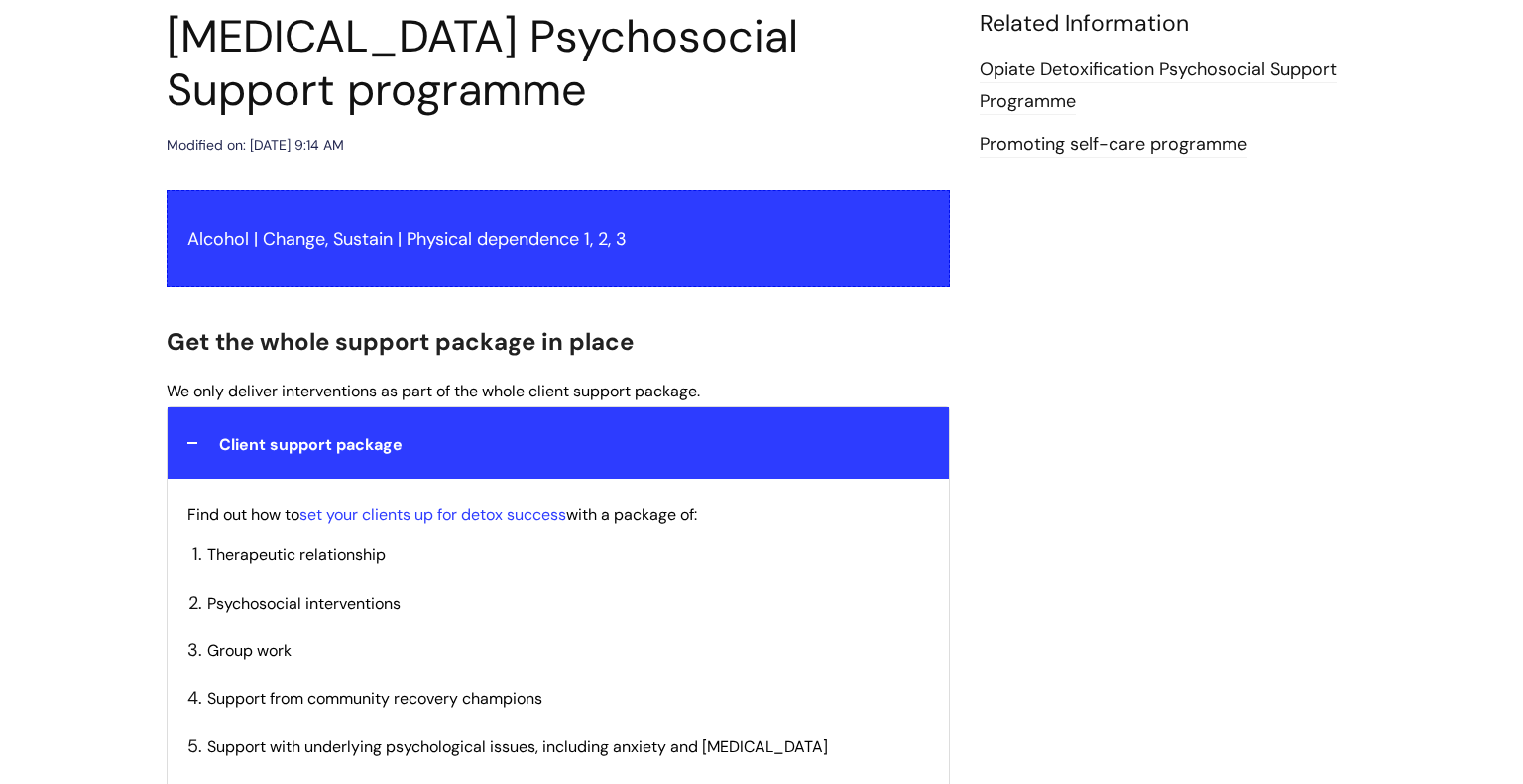 click on "Get the whole support package in place" at bounding box center [558, 340] 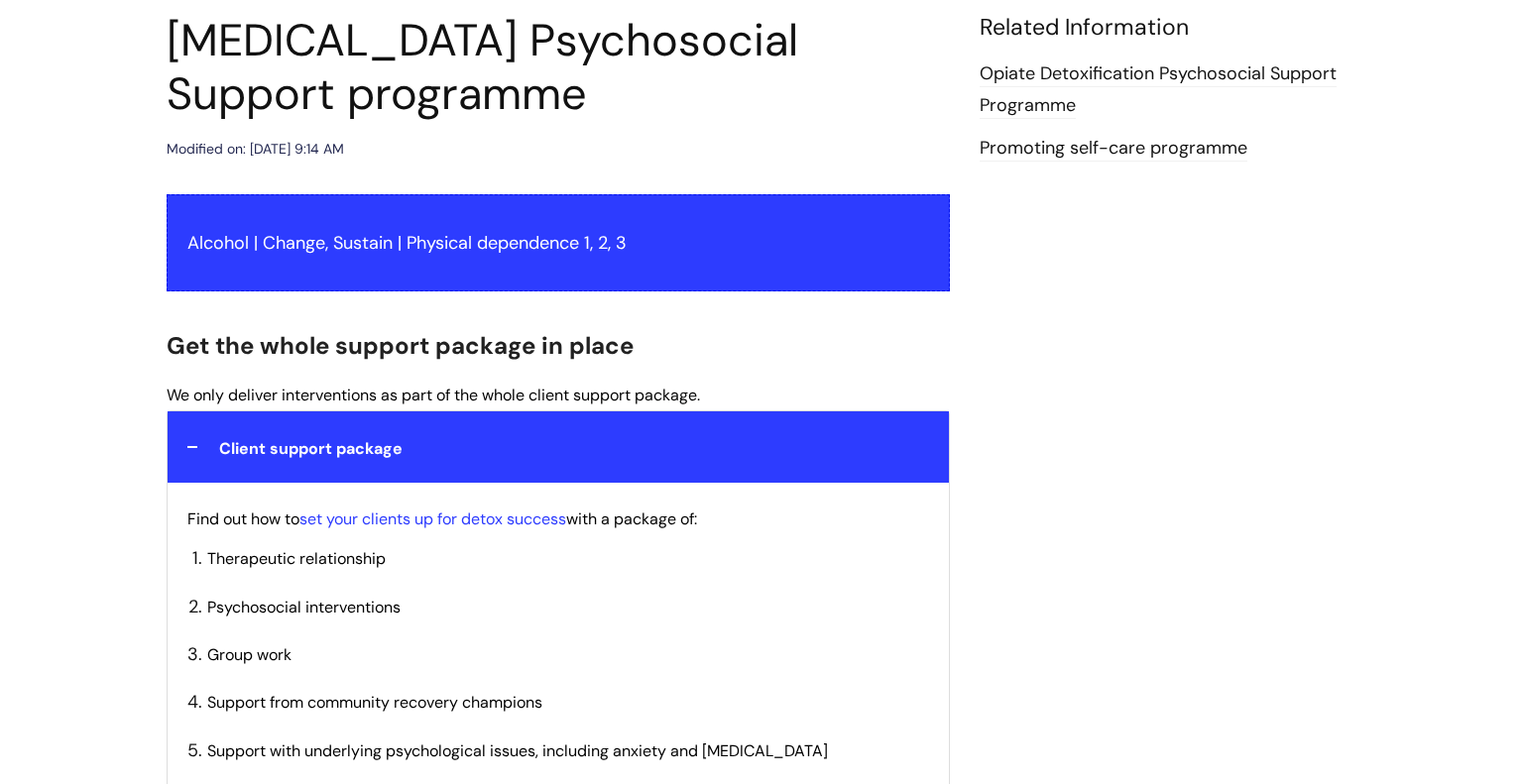 scroll, scrollTop: 198, scrollLeft: 0, axis: vertical 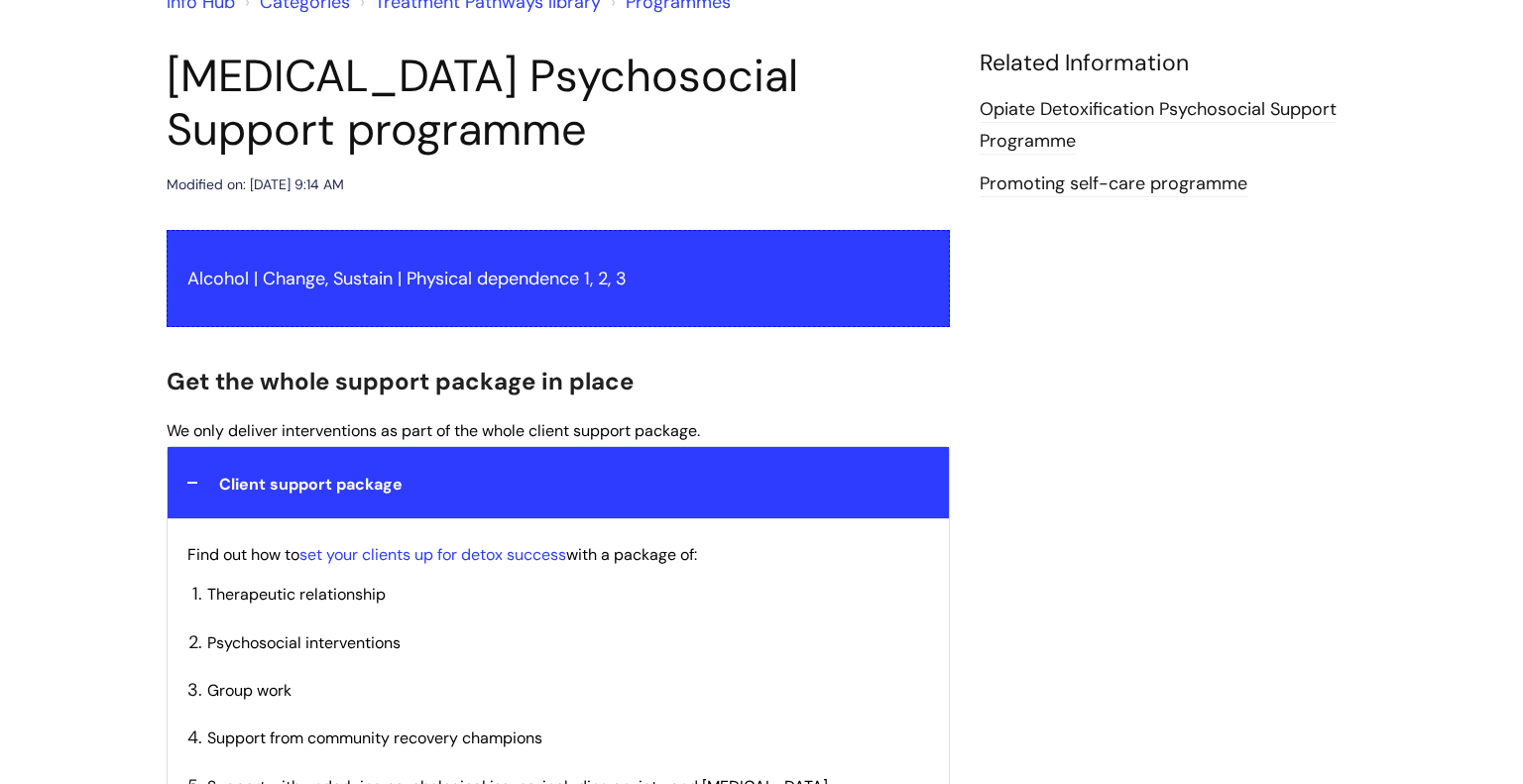 click on "[MEDICAL_DATA] Psychosocial Support programme" at bounding box center [558, 103] 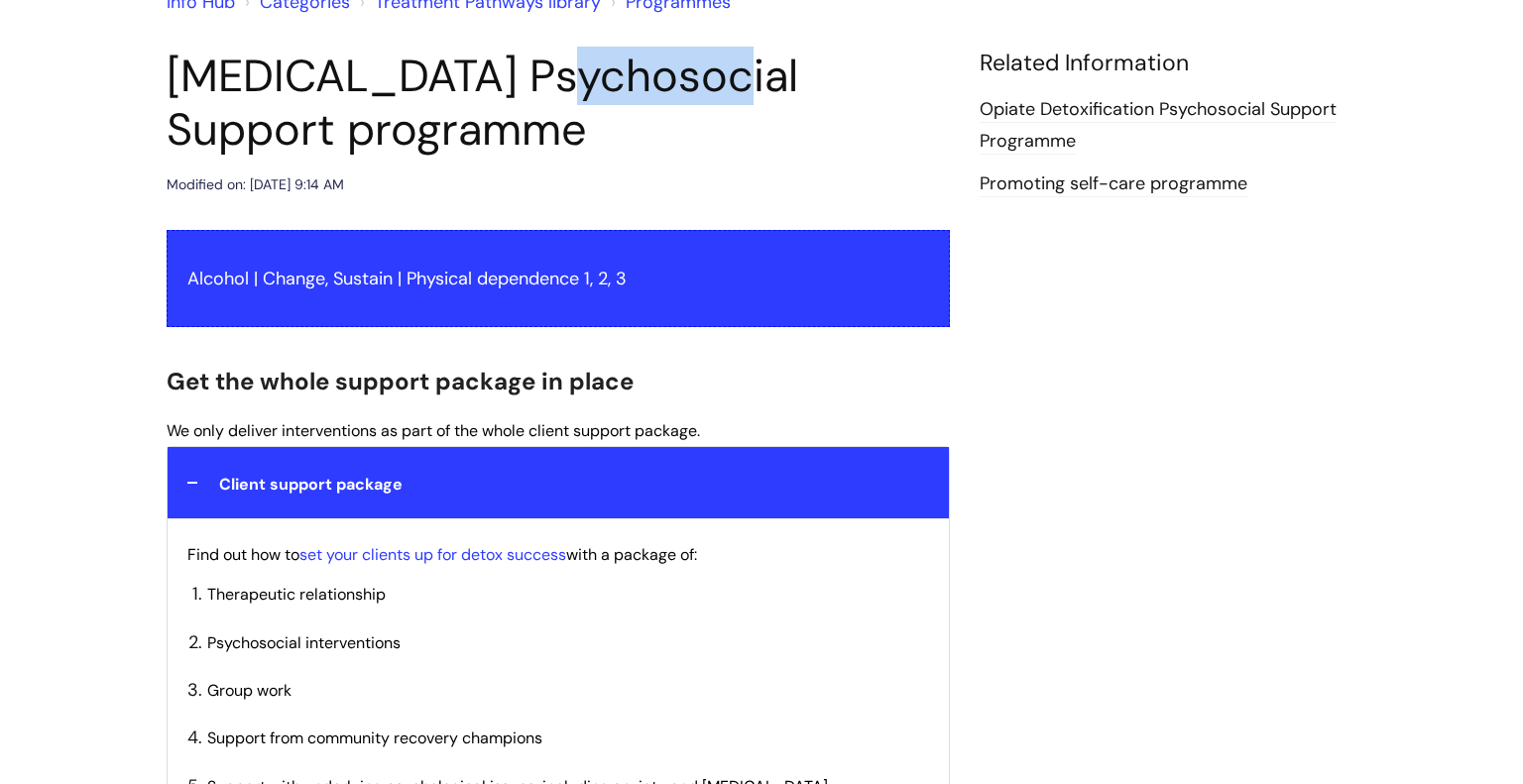 click on "[MEDICAL_DATA] Psychosocial Support programme" at bounding box center [558, 103] 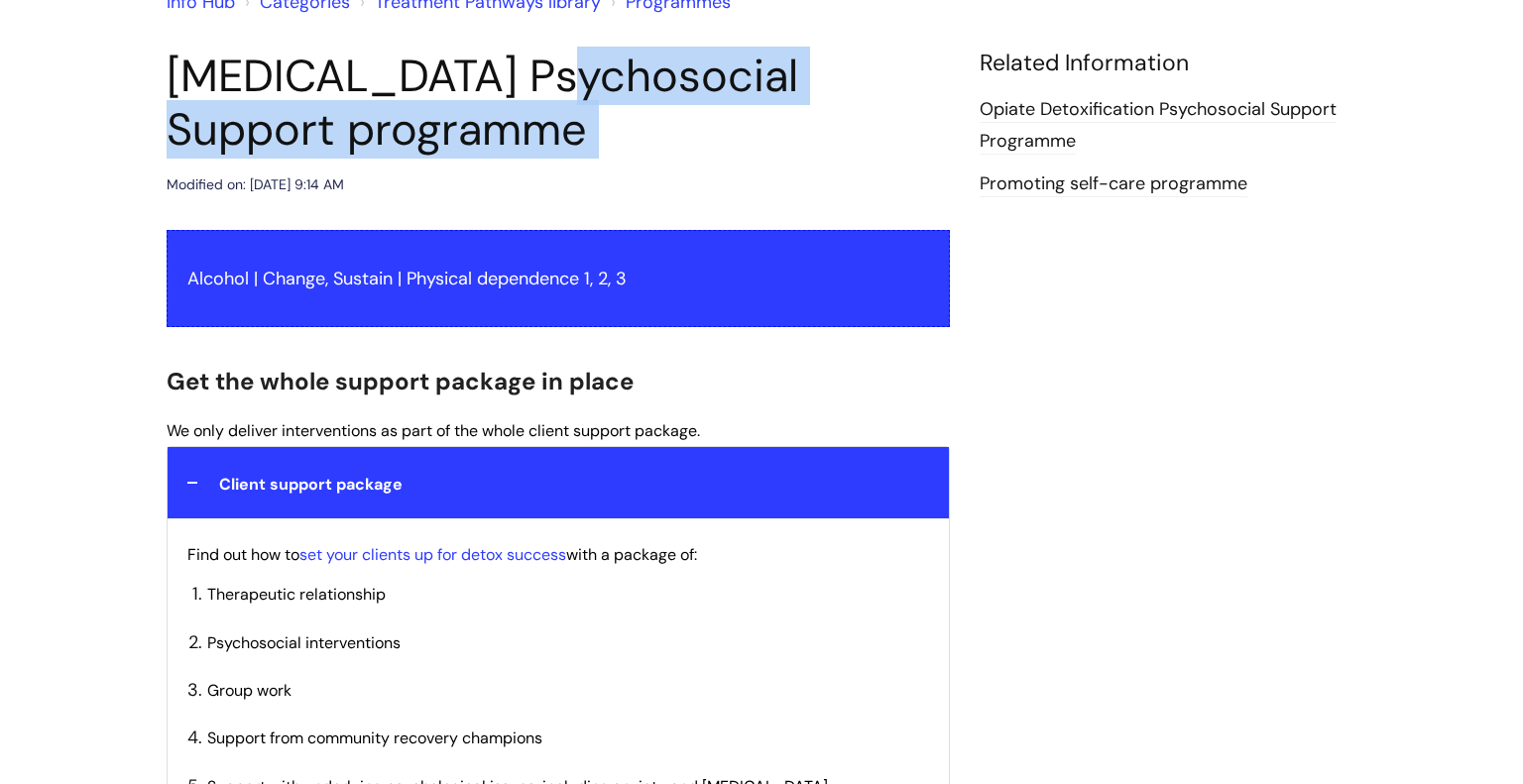 click on "[MEDICAL_DATA] Psychosocial Support programme" at bounding box center (558, 103) 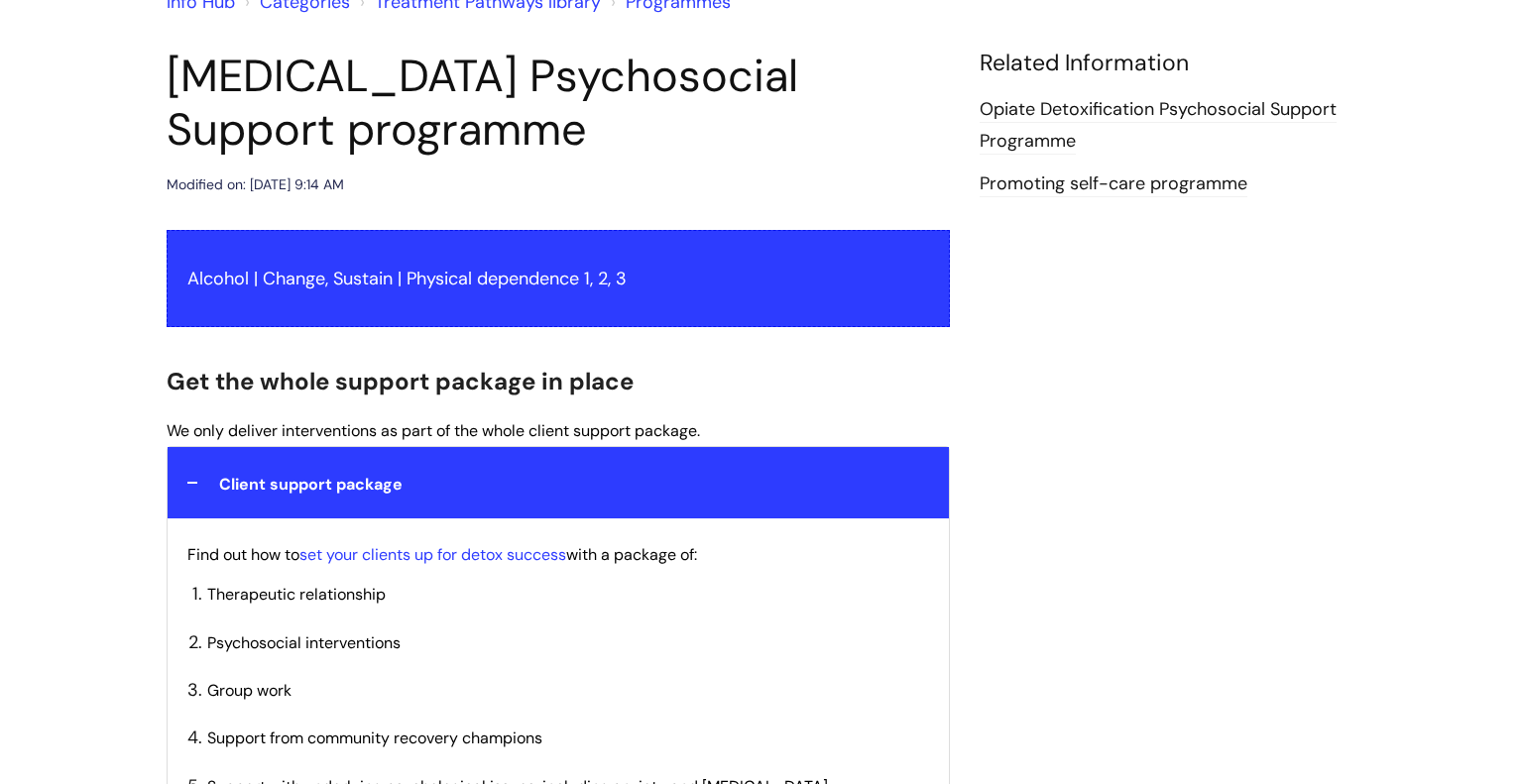 click on "[MEDICAL_DATA] Psychosocial Support programme" at bounding box center (558, 103) 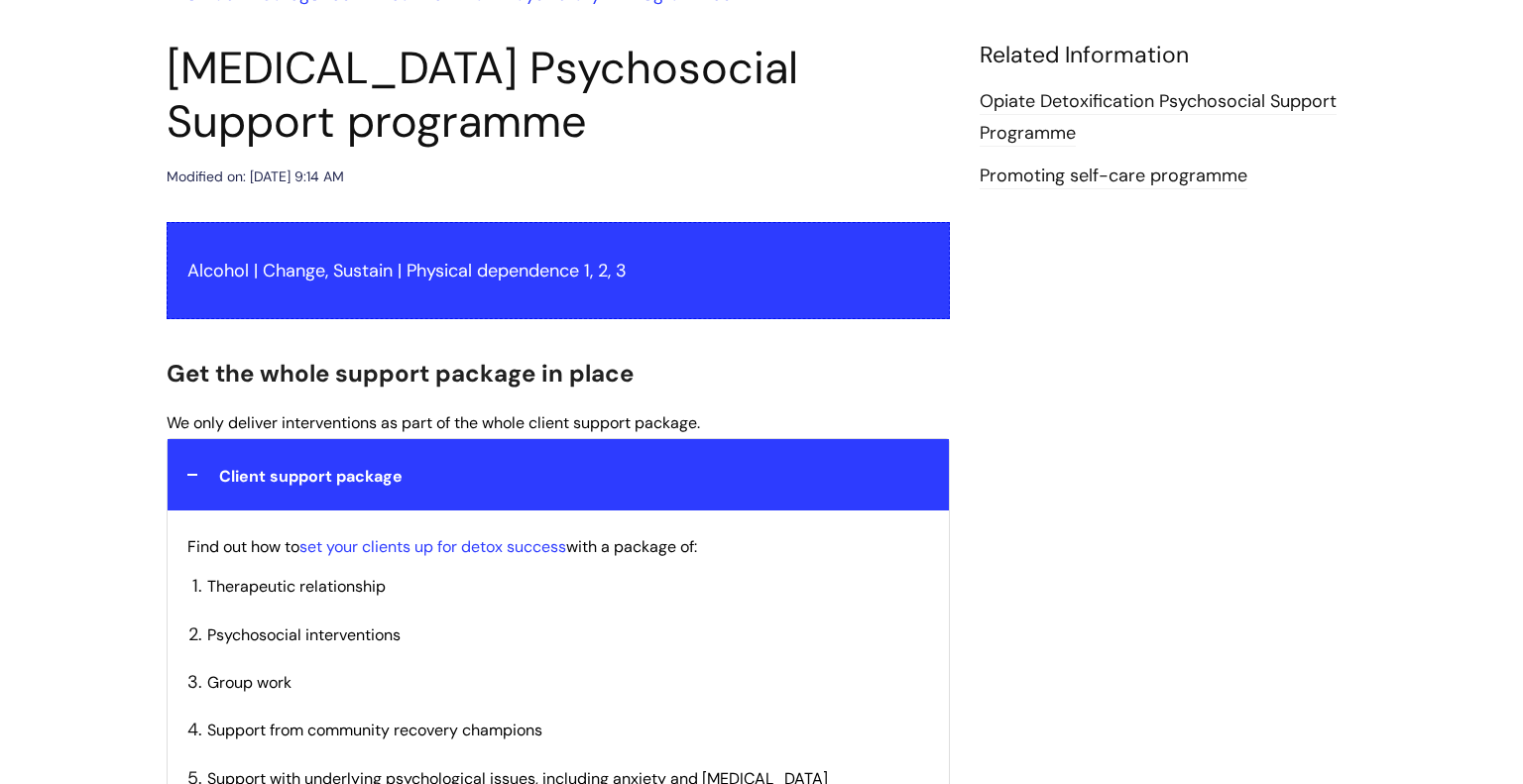 scroll, scrollTop: 238, scrollLeft: 0, axis: vertical 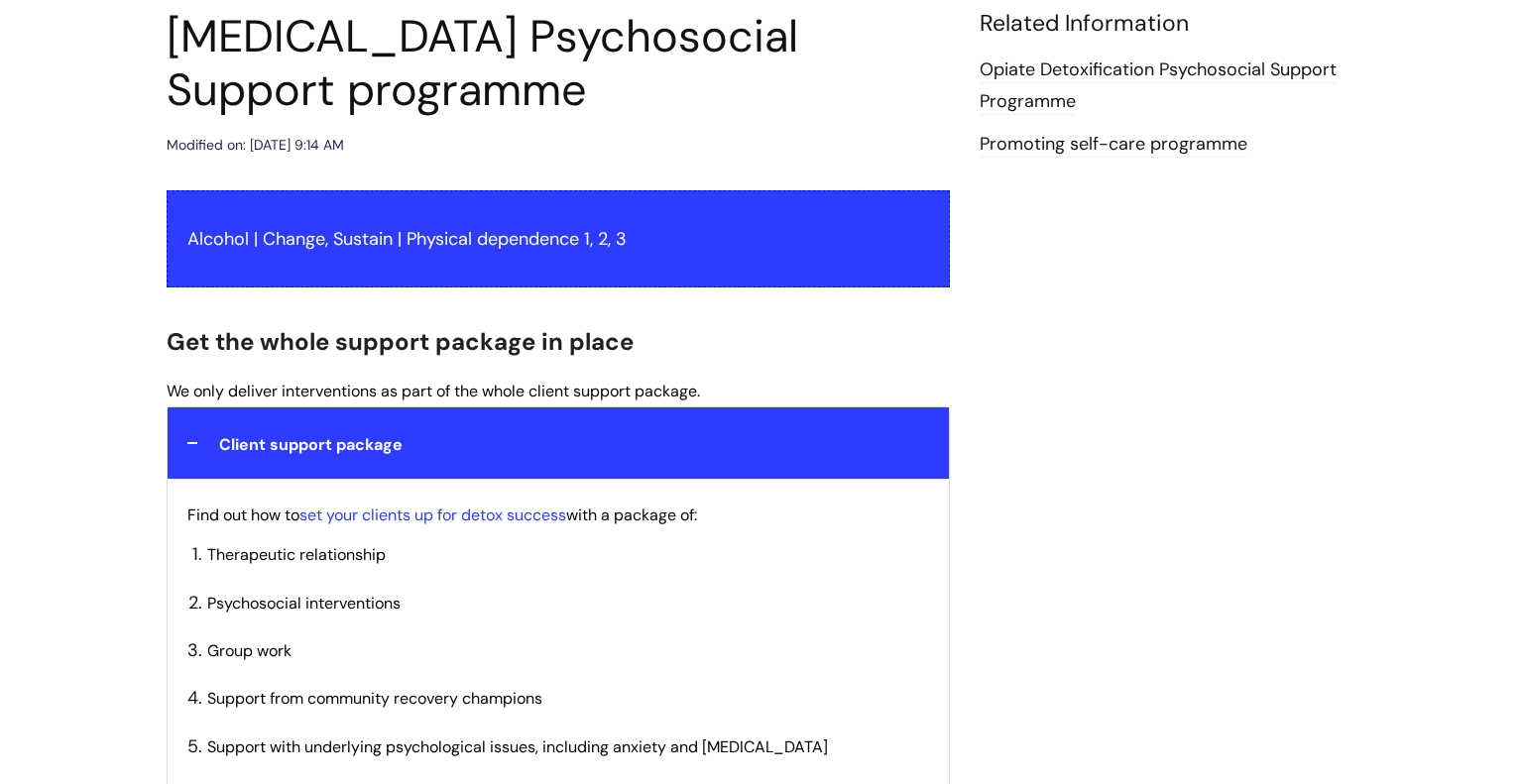click on "[MEDICAL_DATA] Psychosocial Support programme" at bounding box center (558, 63) 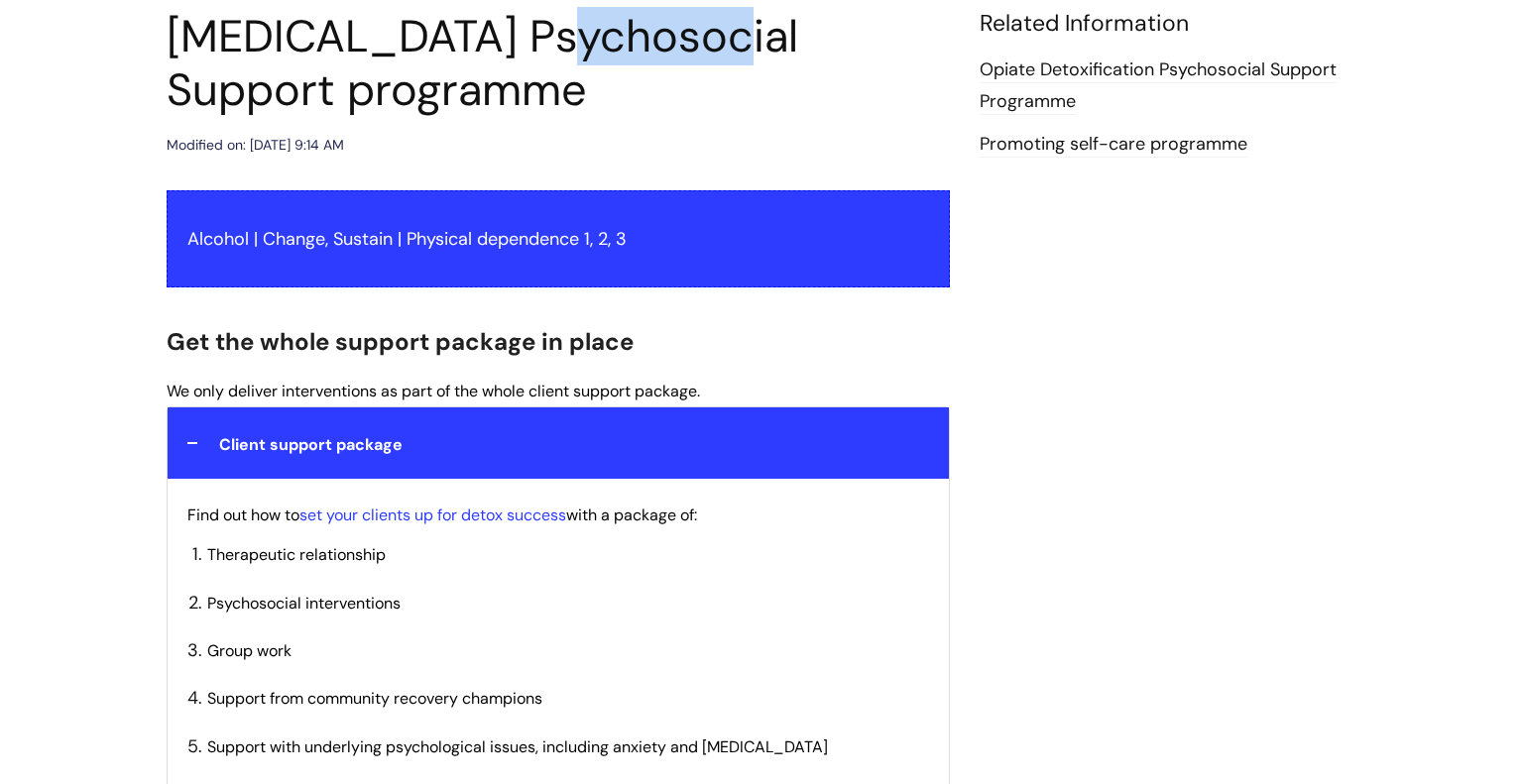 click on "[MEDICAL_DATA] Psychosocial Support programme" at bounding box center (558, 63) 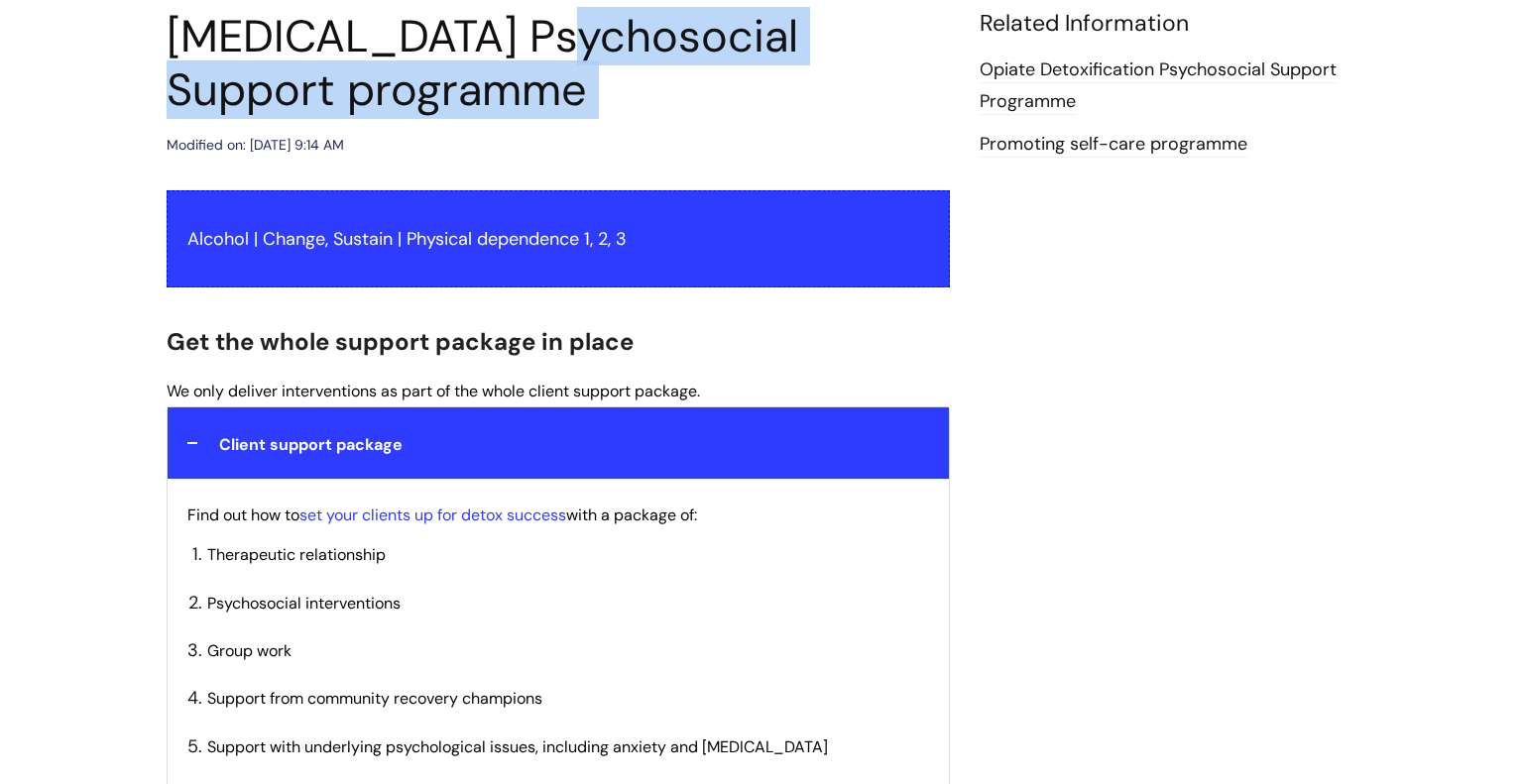 click on "[MEDICAL_DATA] Psychosocial Support programme" at bounding box center [558, 63] 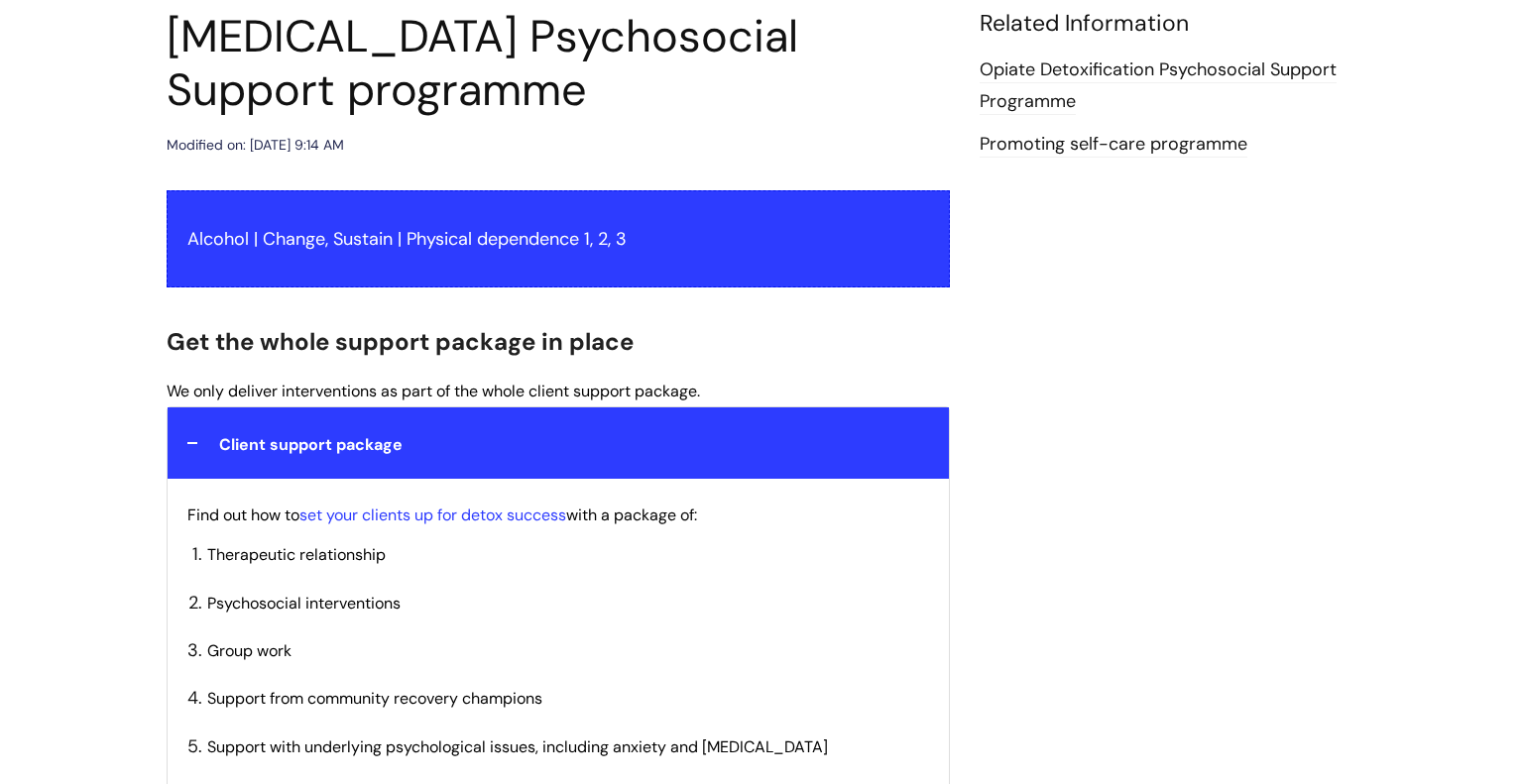 click on "[MEDICAL_DATA] Psychosocial Support programme" at bounding box center [558, 63] 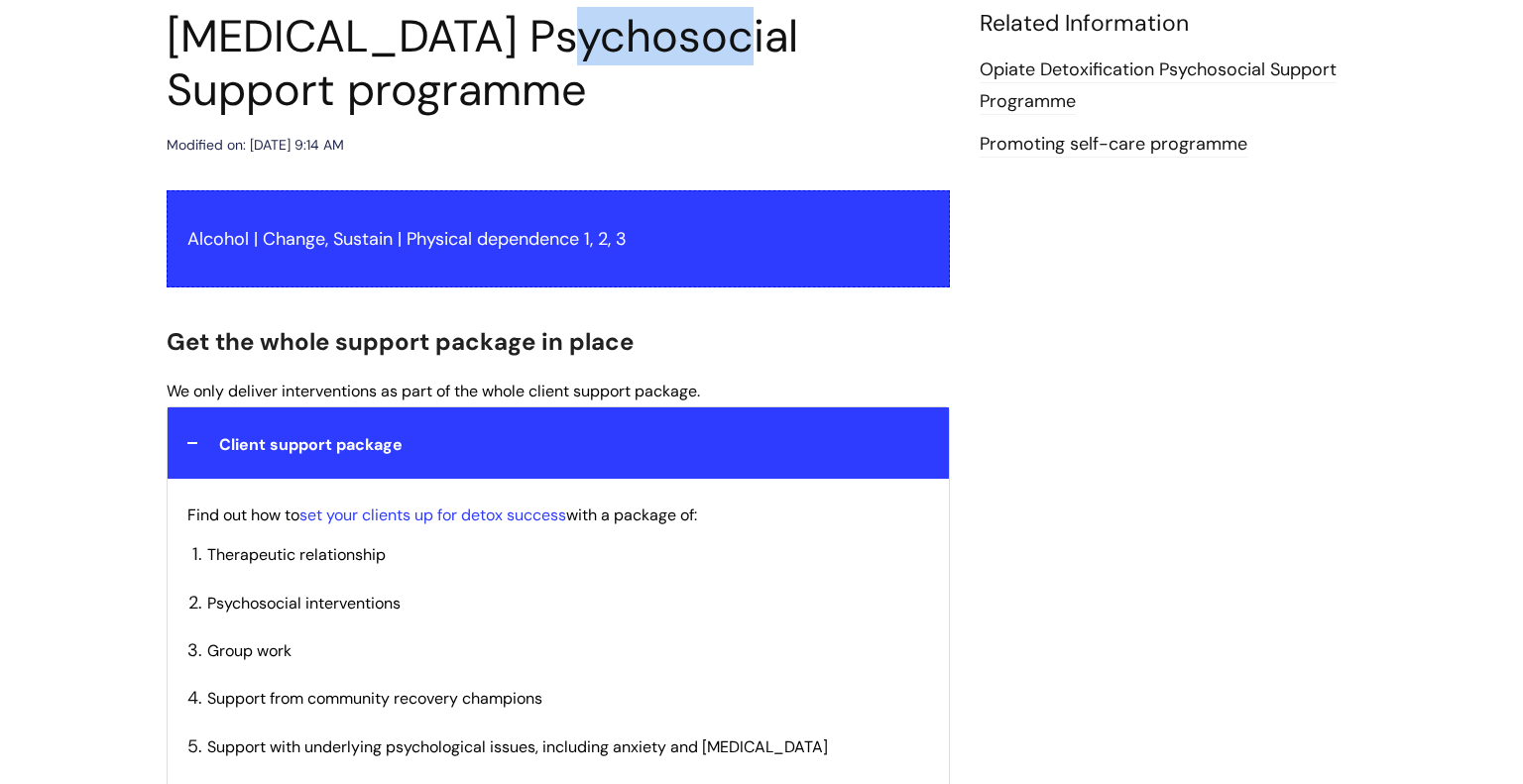 click on "[MEDICAL_DATA] Psychosocial Support programme" at bounding box center (558, 63) 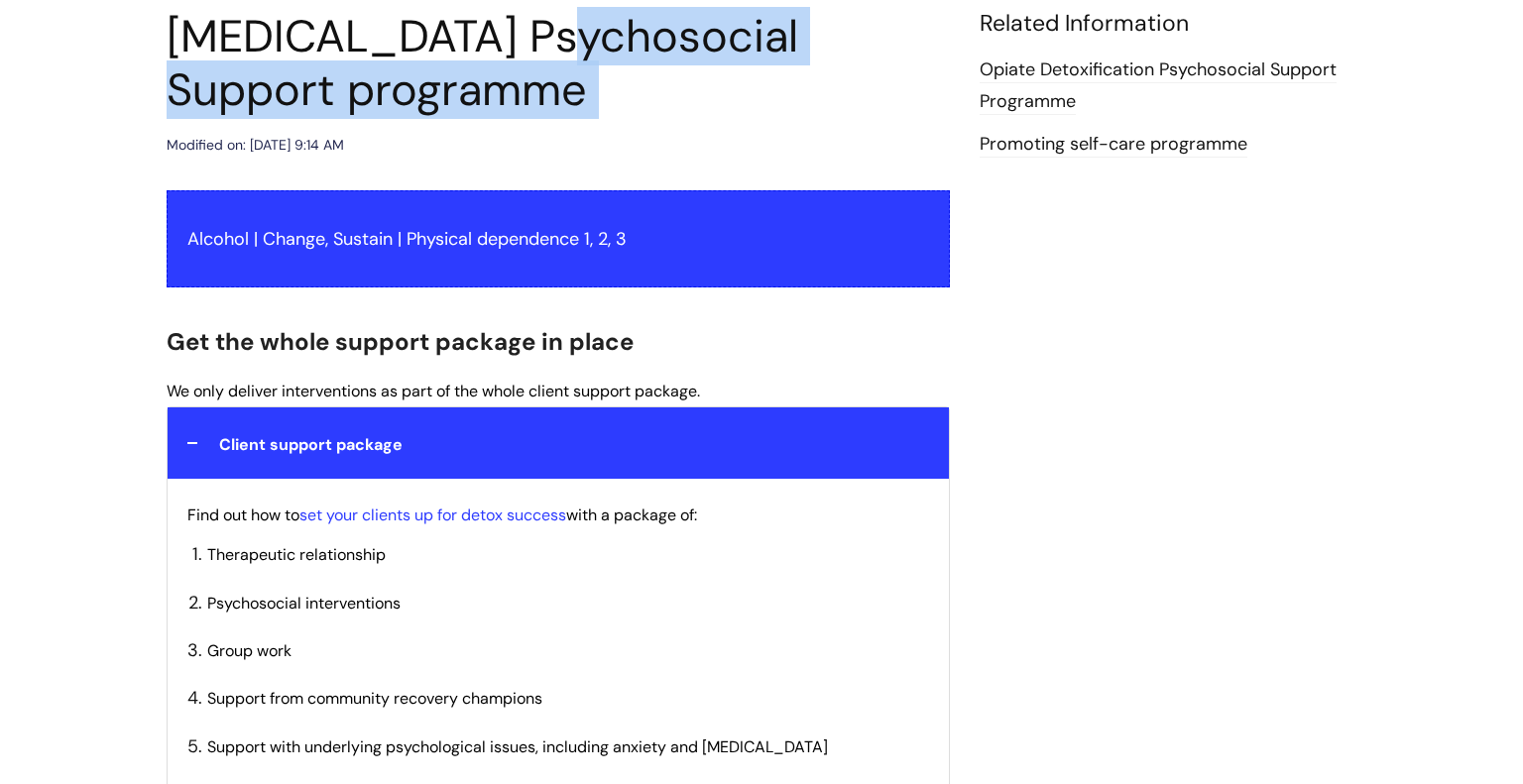 click on "[MEDICAL_DATA] Psychosocial Support programme" at bounding box center [558, 63] 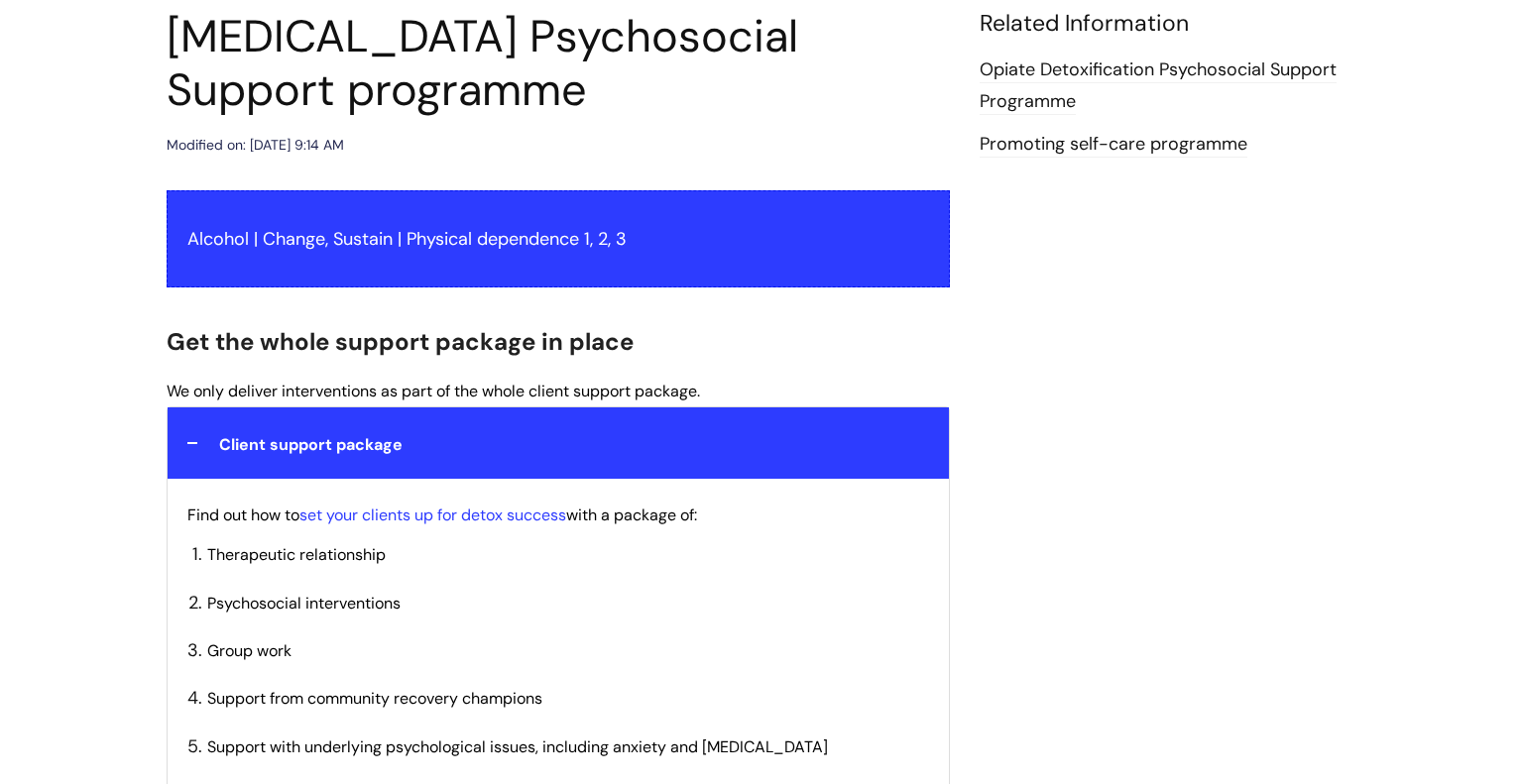 click on "[MEDICAL_DATA] Psychosocial Support programme" at bounding box center (558, 63) 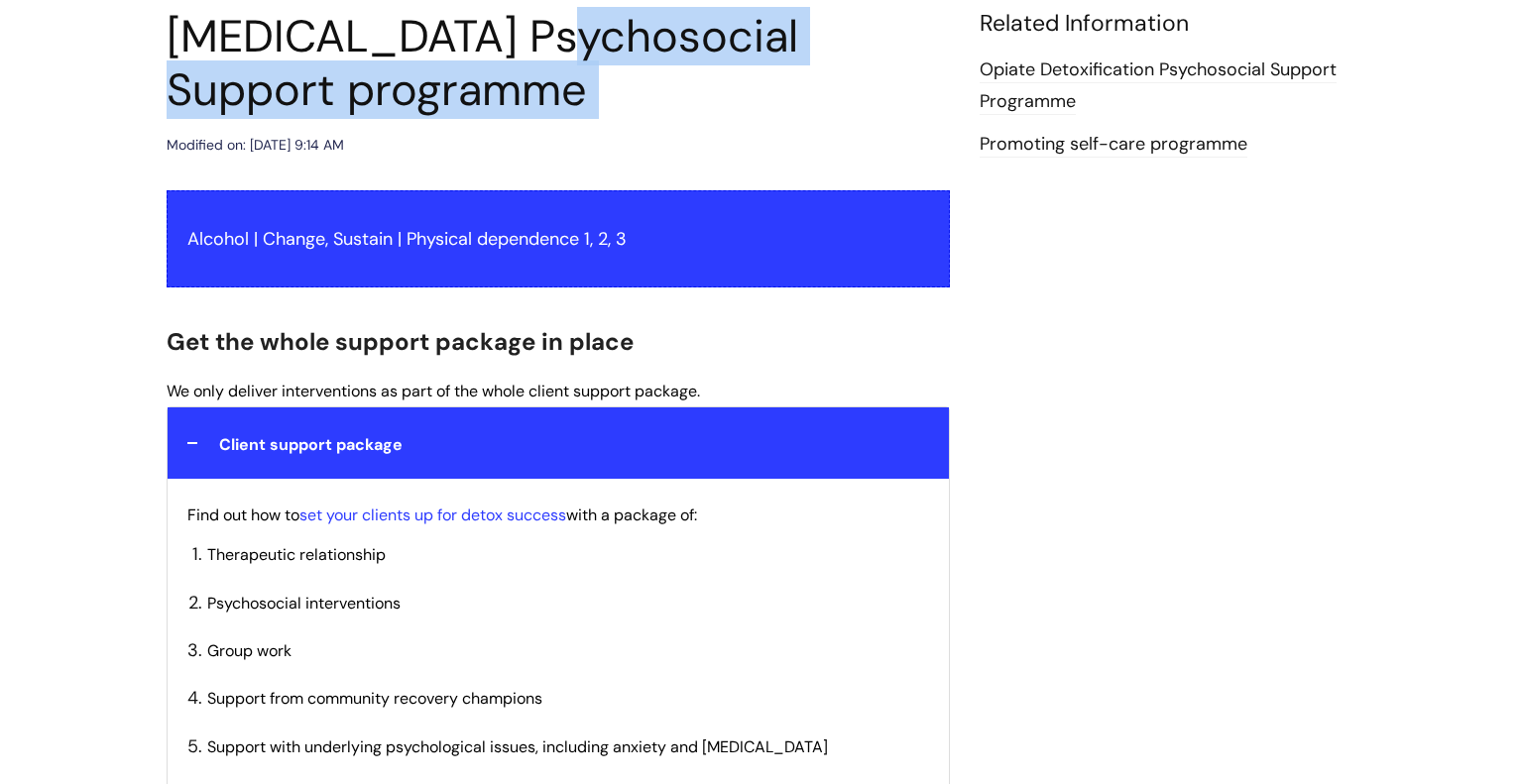 click on "[MEDICAL_DATA] Psychosocial Support programme" at bounding box center [558, 63] 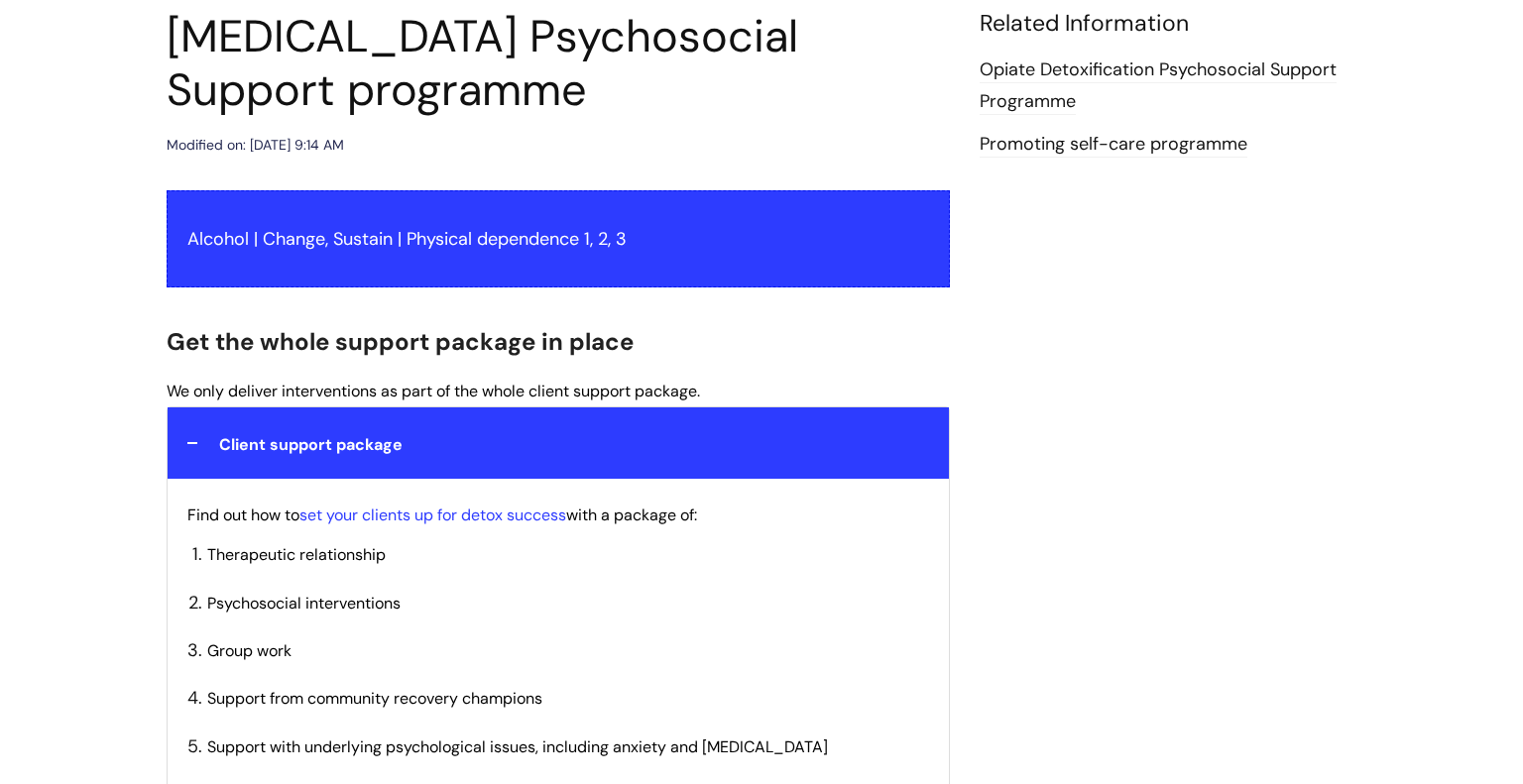 click on "[MEDICAL_DATA] Psychosocial Support programme" at bounding box center [558, 63] 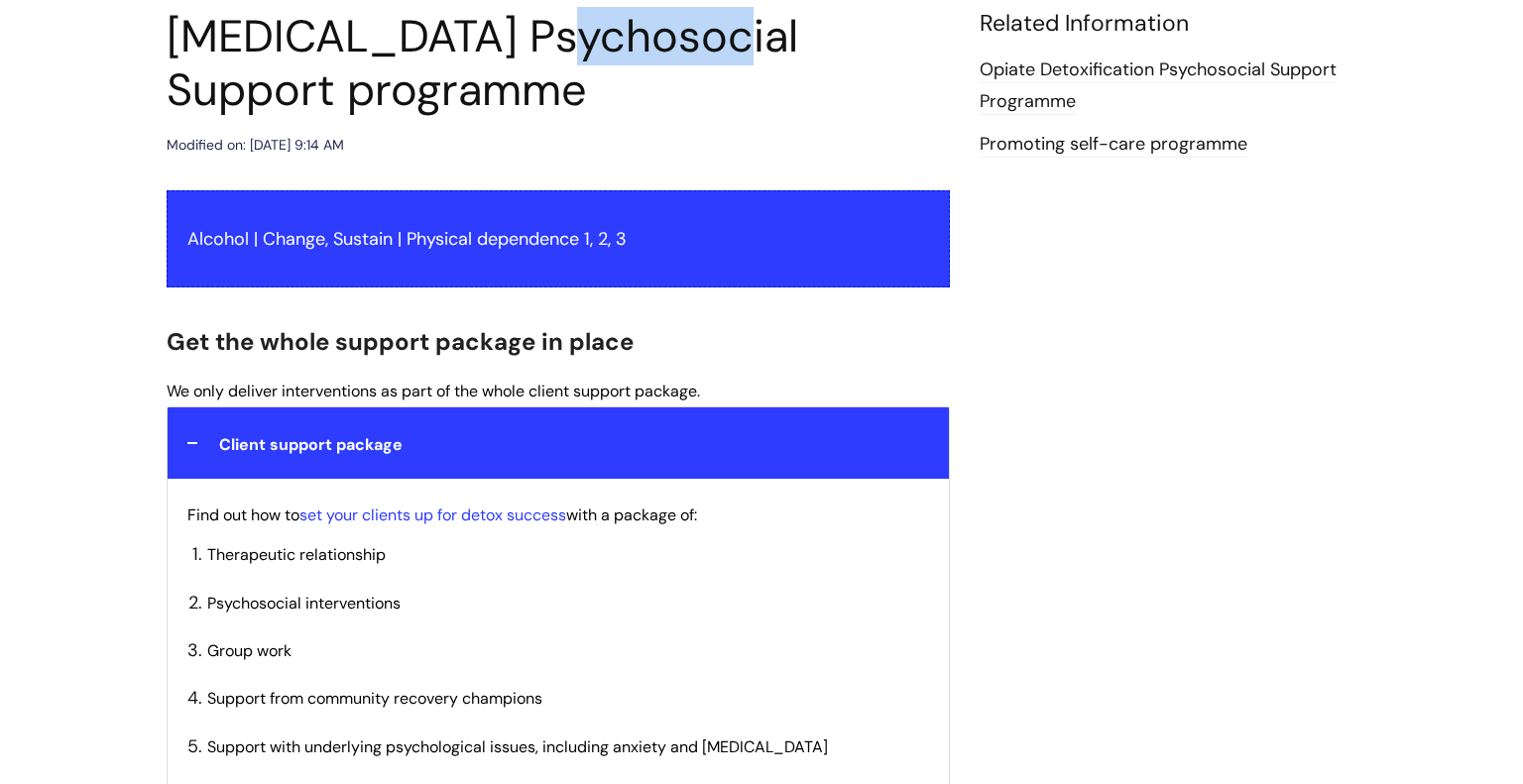 click on "[MEDICAL_DATA] Psychosocial Support programme" at bounding box center [558, 63] 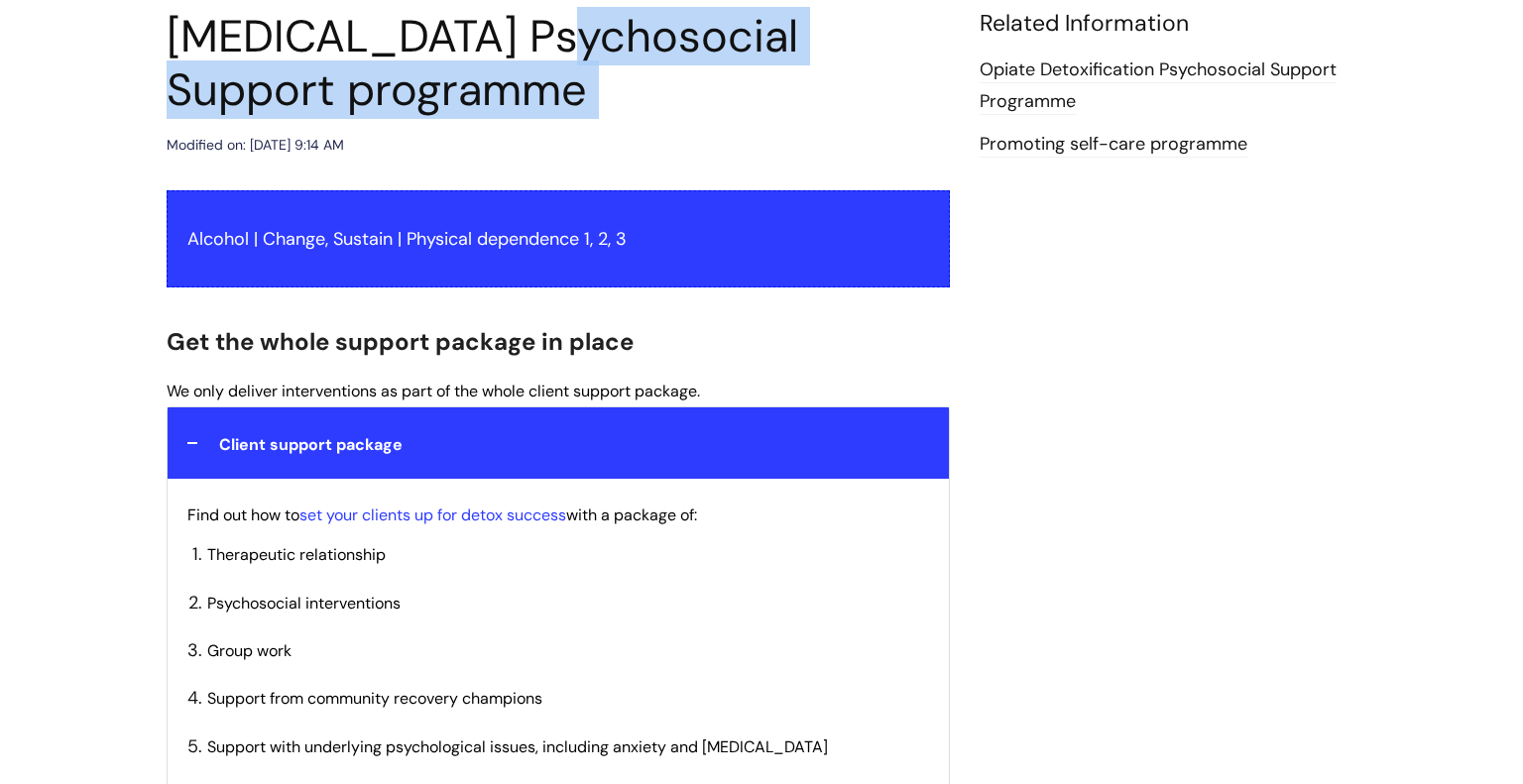 click on "[MEDICAL_DATA] Psychosocial Support programme" at bounding box center [558, 63] 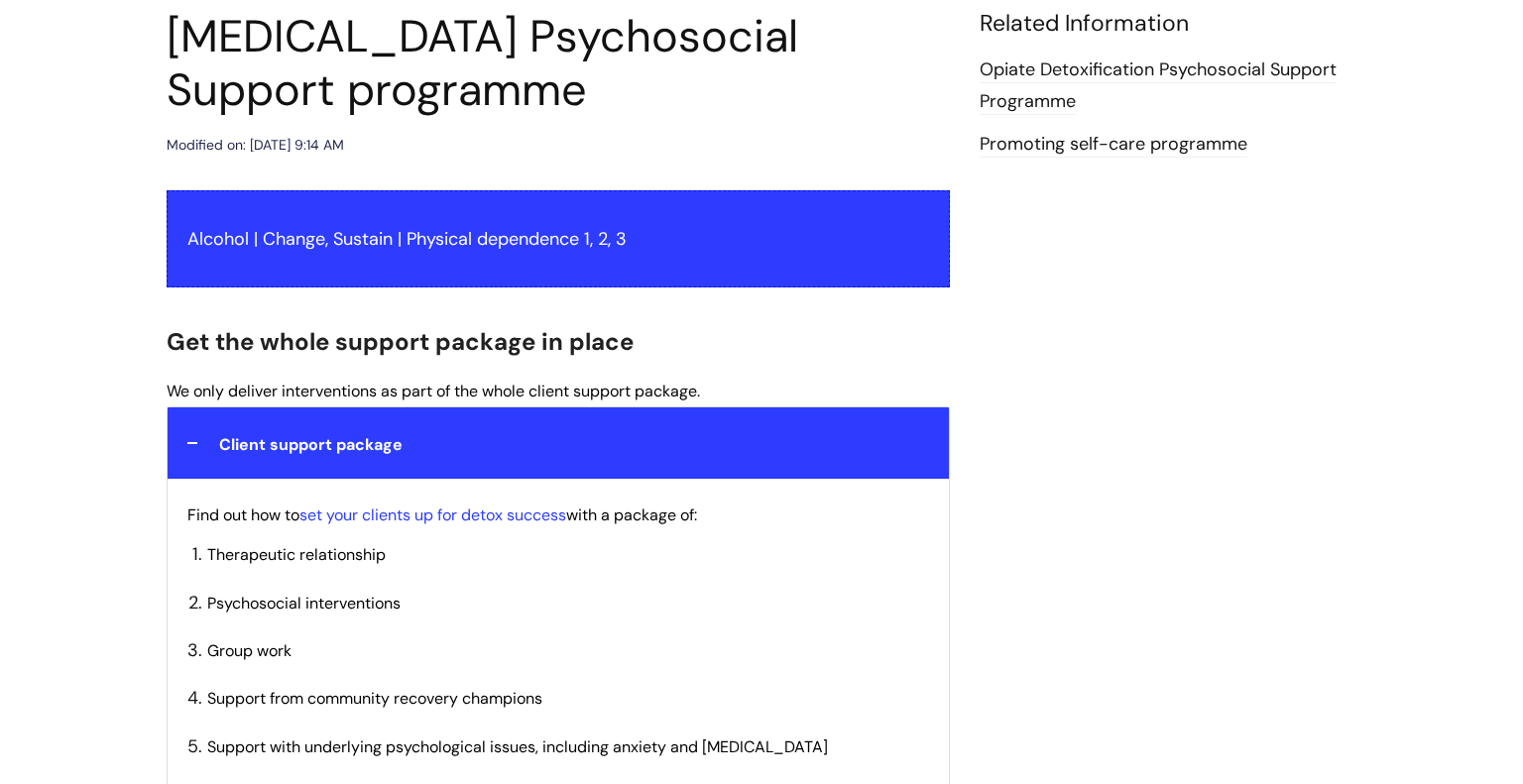 click on "[MEDICAL_DATA] Psychosocial Support programme" at bounding box center [558, 63] 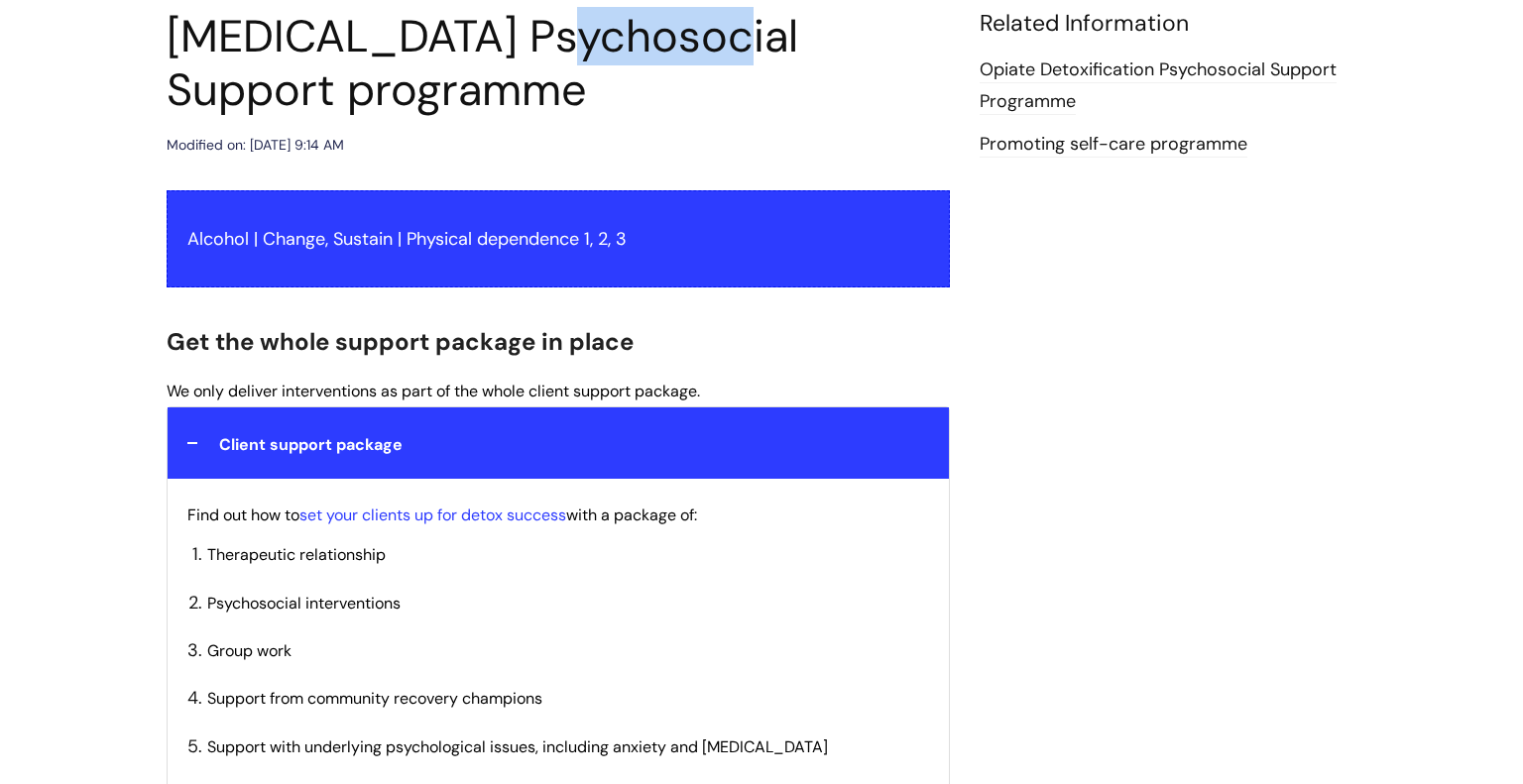 click on "[MEDICAL_DATA] Psychosocial Support programme" at bounding box center (558, 63) 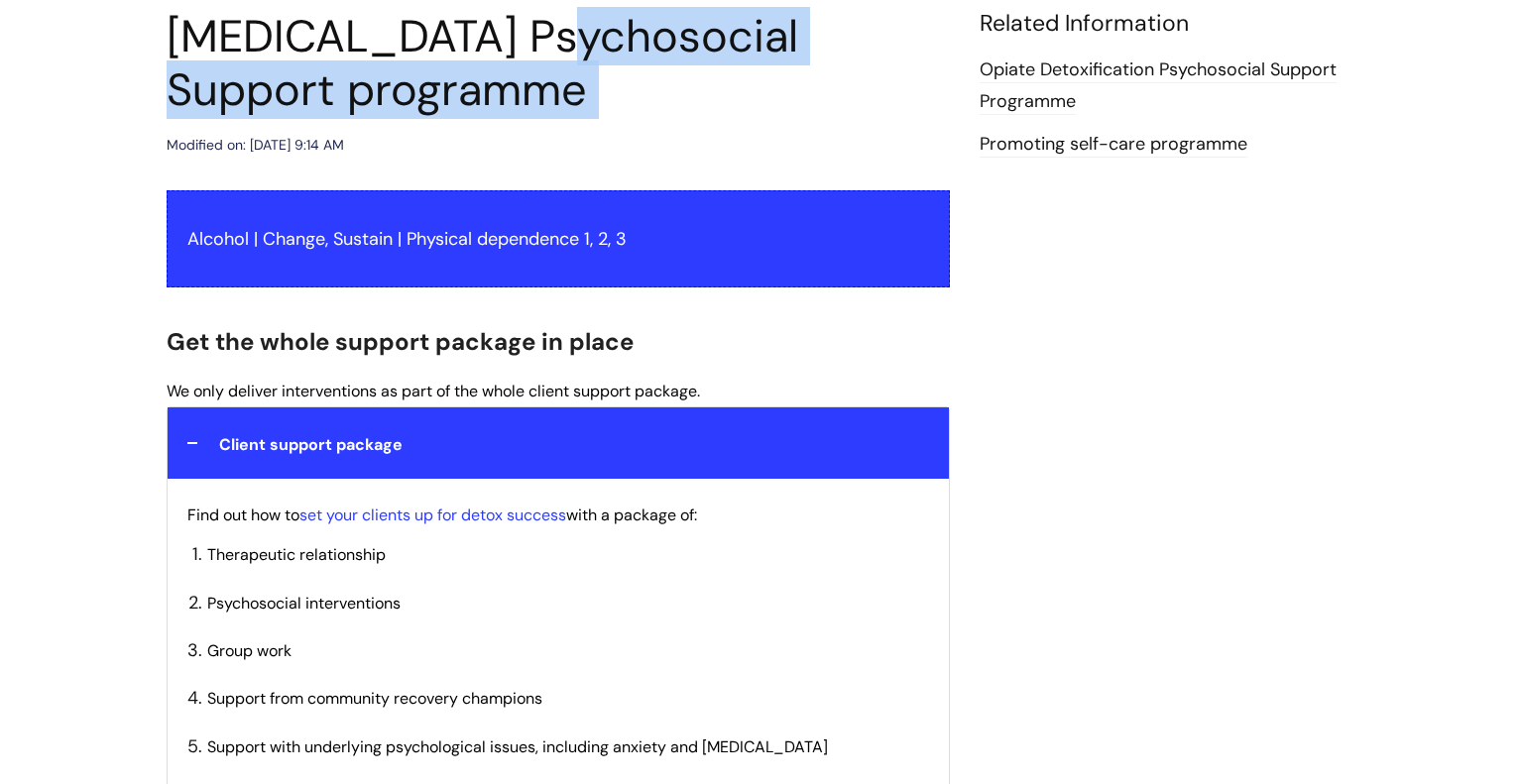 click on "[MEDICAL_DATA] Psychosocial Support programme" at bounding box center (558, 63) 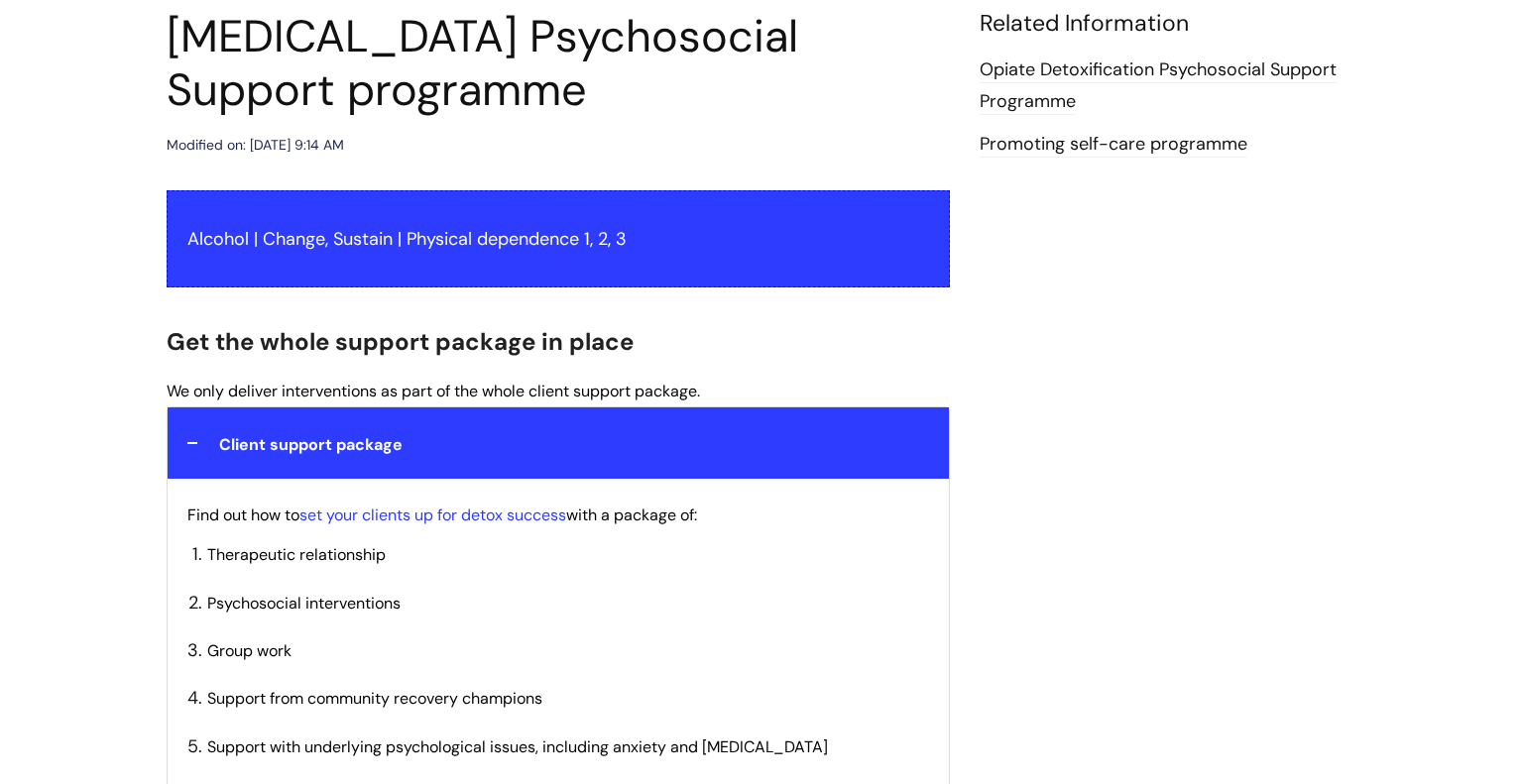 click on "[MEDICAL_DATA] Psychosocial Support programme" at bounding box center (558, 63) 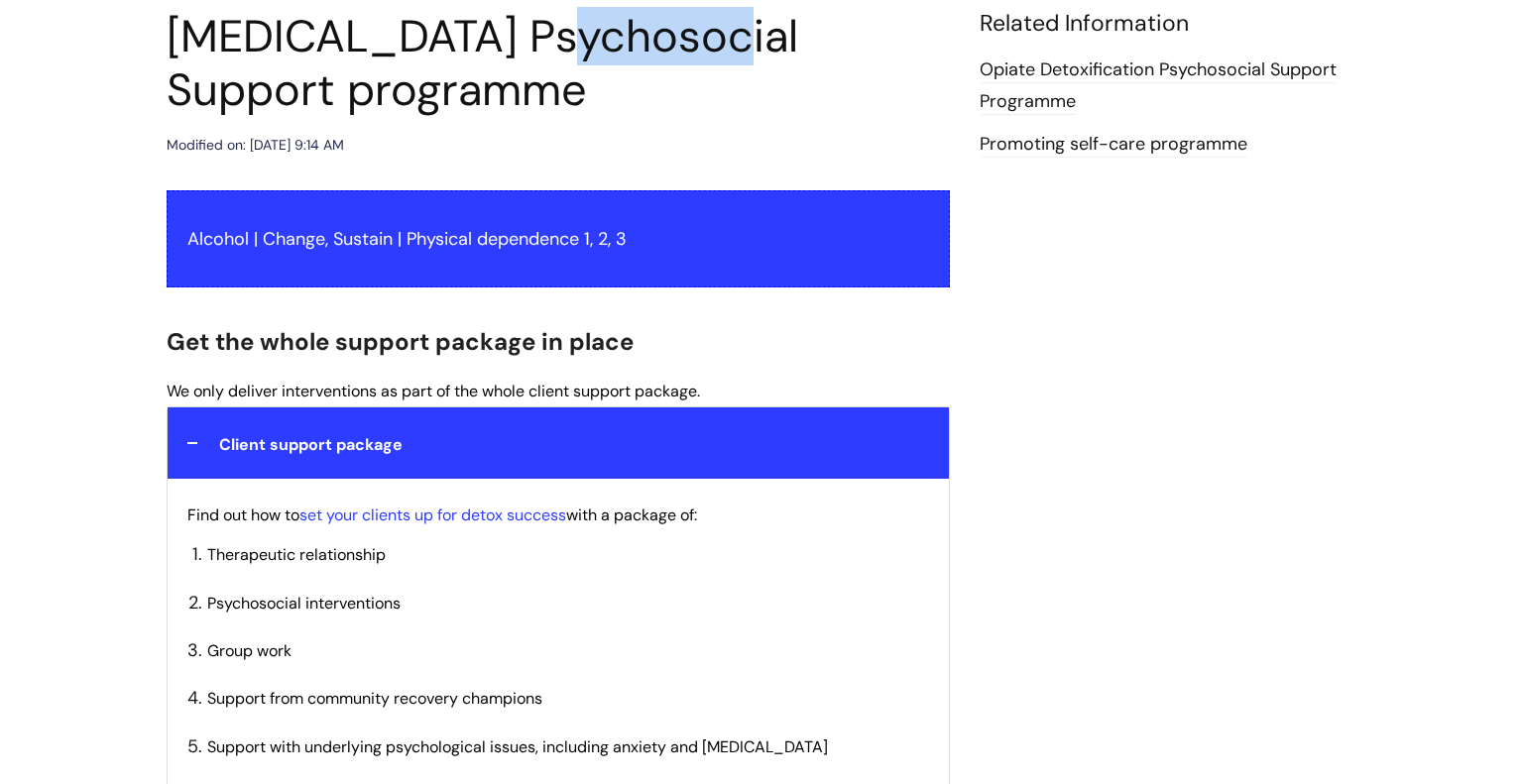 click on "[MEDICAL_DATA] Psychosocial Support programme" at bounding box center (558, 63) 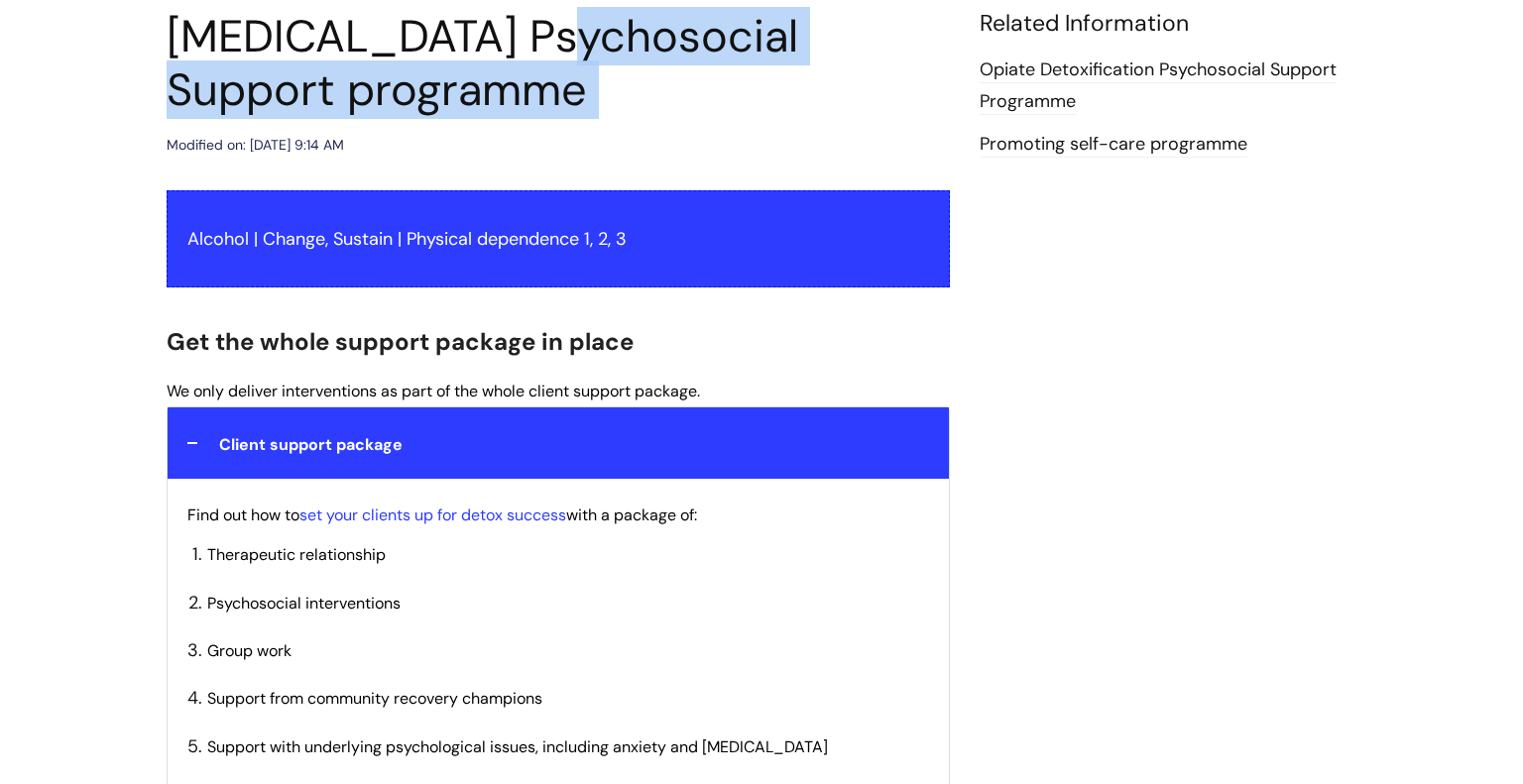 click on "[MEDICAL_DATA] Psychosocial Support programme" at bounding box center [558, 63] 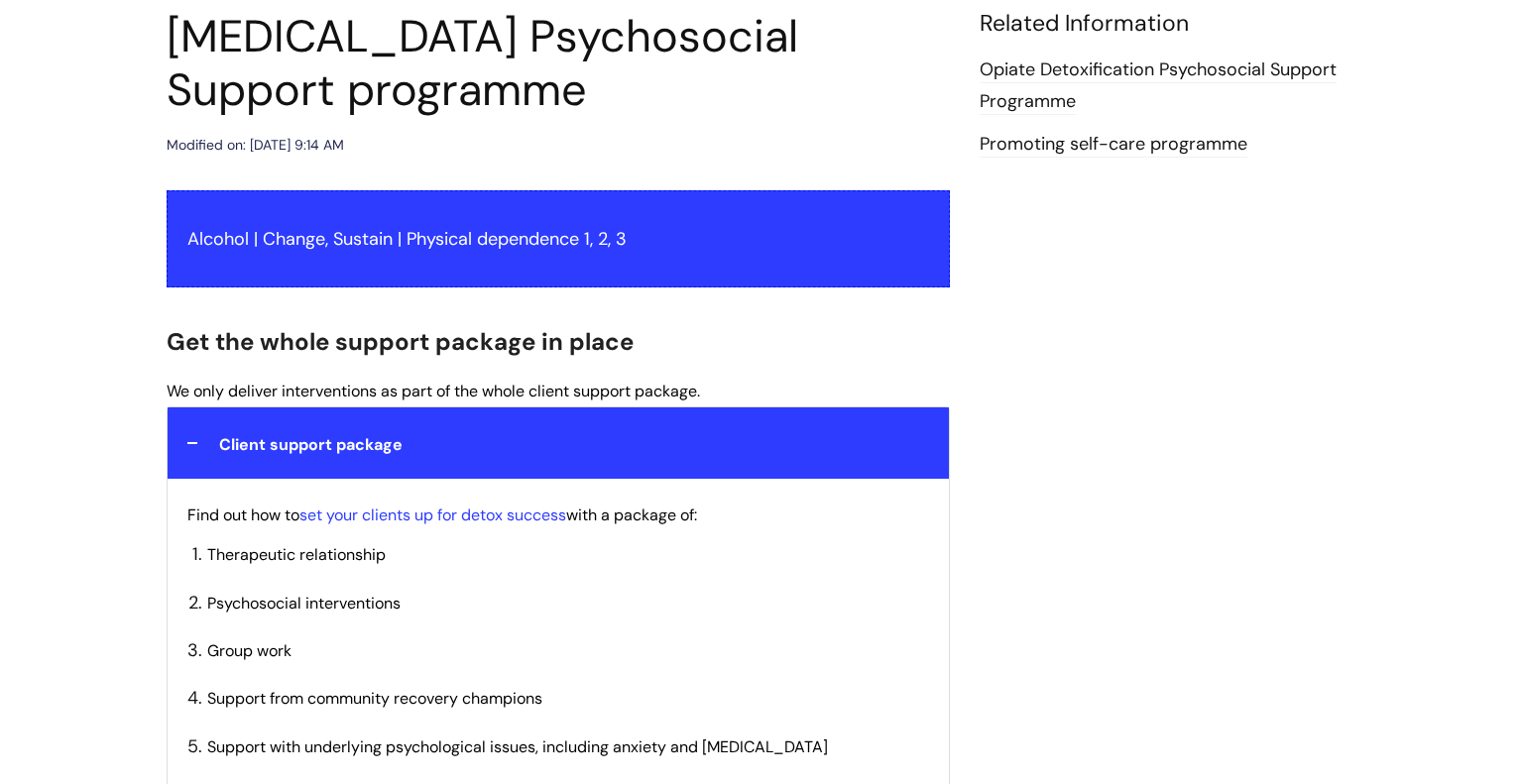 click on "[MEDICAL_DATA] Psychosocial Support programme" at bounding box center [558, 63] 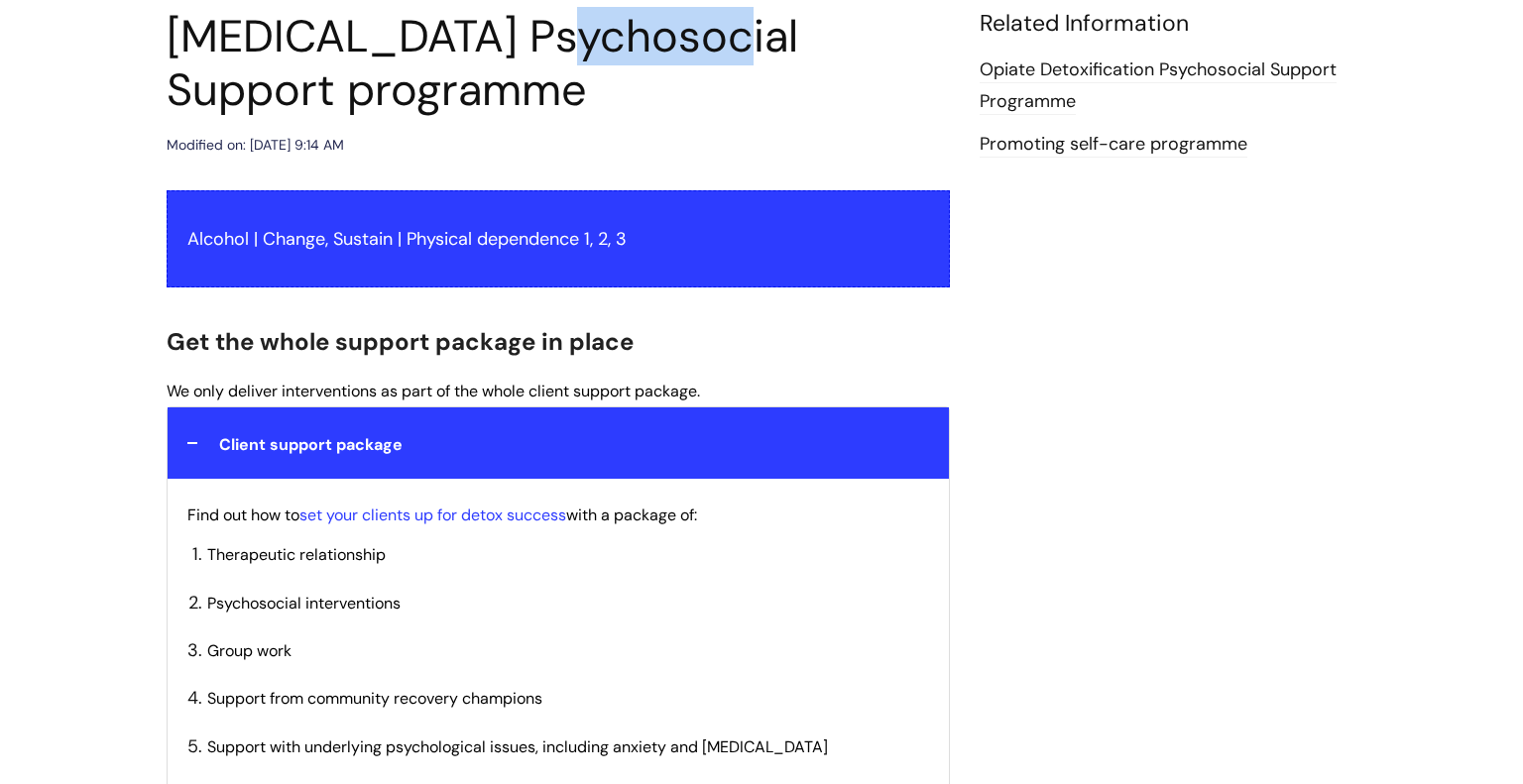 click on "[MEDICAL_DATA] Psychosocial Support programme" at bounding box center (558, 63) 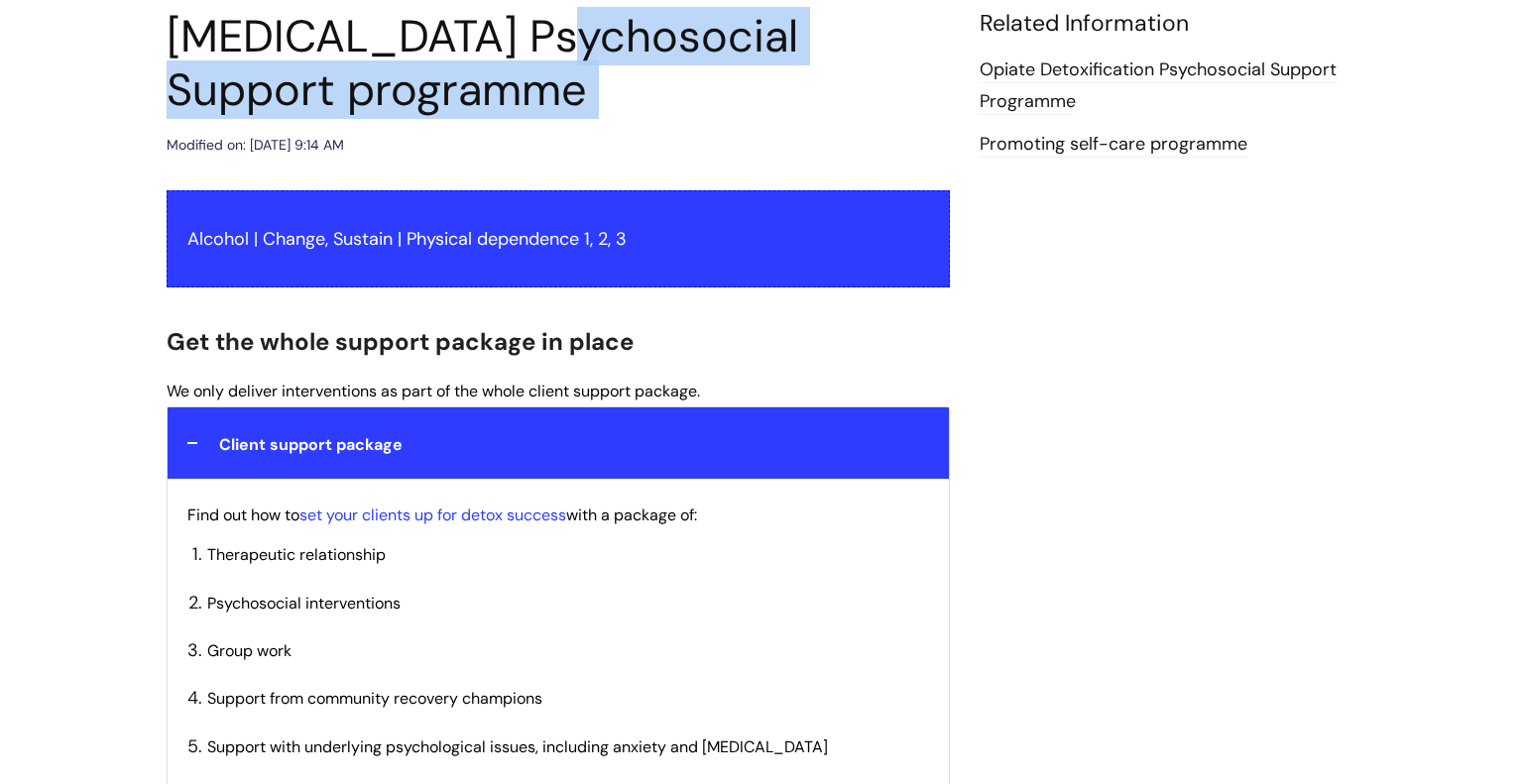 click on "[MEDICAL_DATA] Psychosocial Support programme" at bounding box center (558, 63) 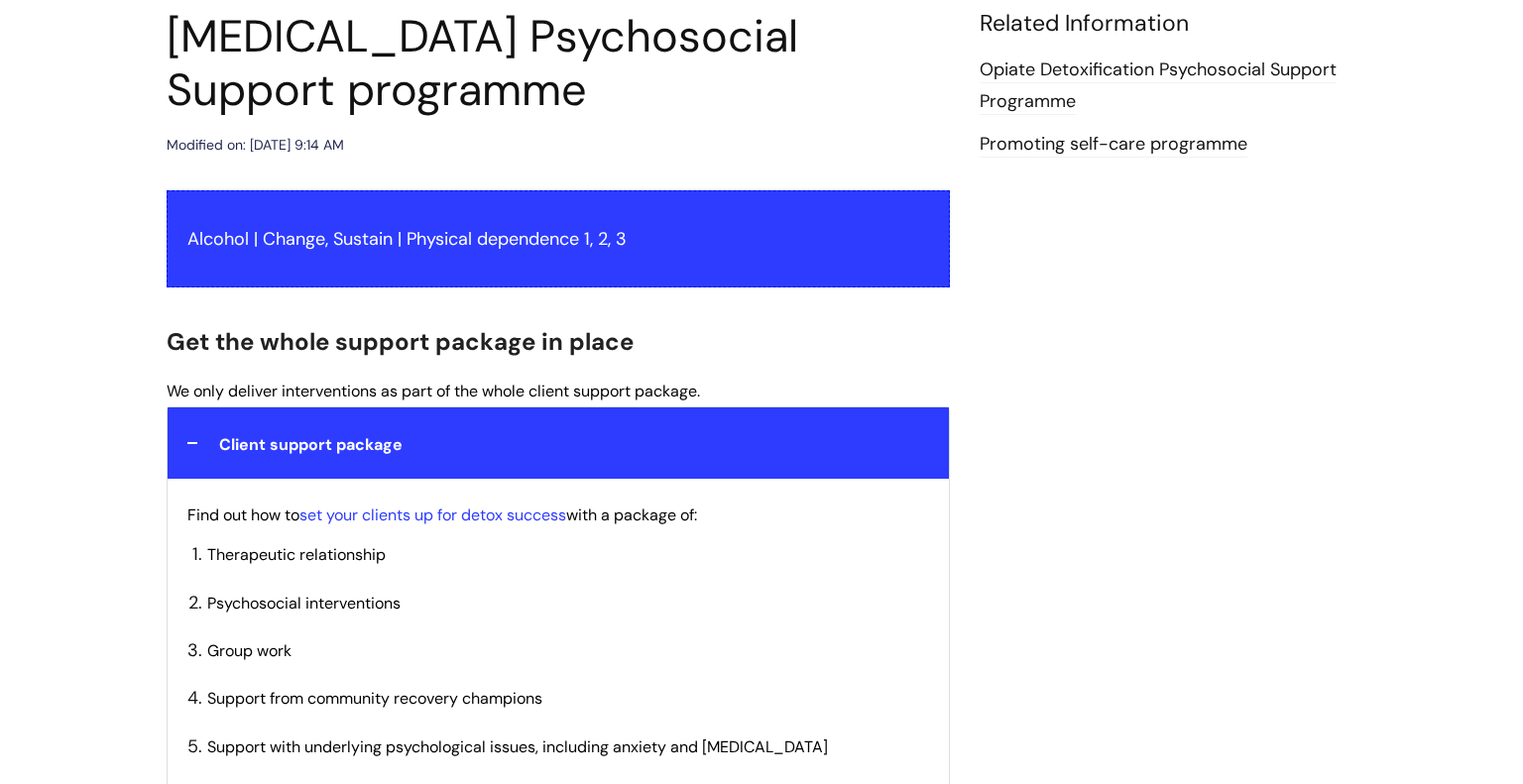 click on "[MEDICAL_DATA] Psychosocial Support programme" at bounding box center [558, 63] 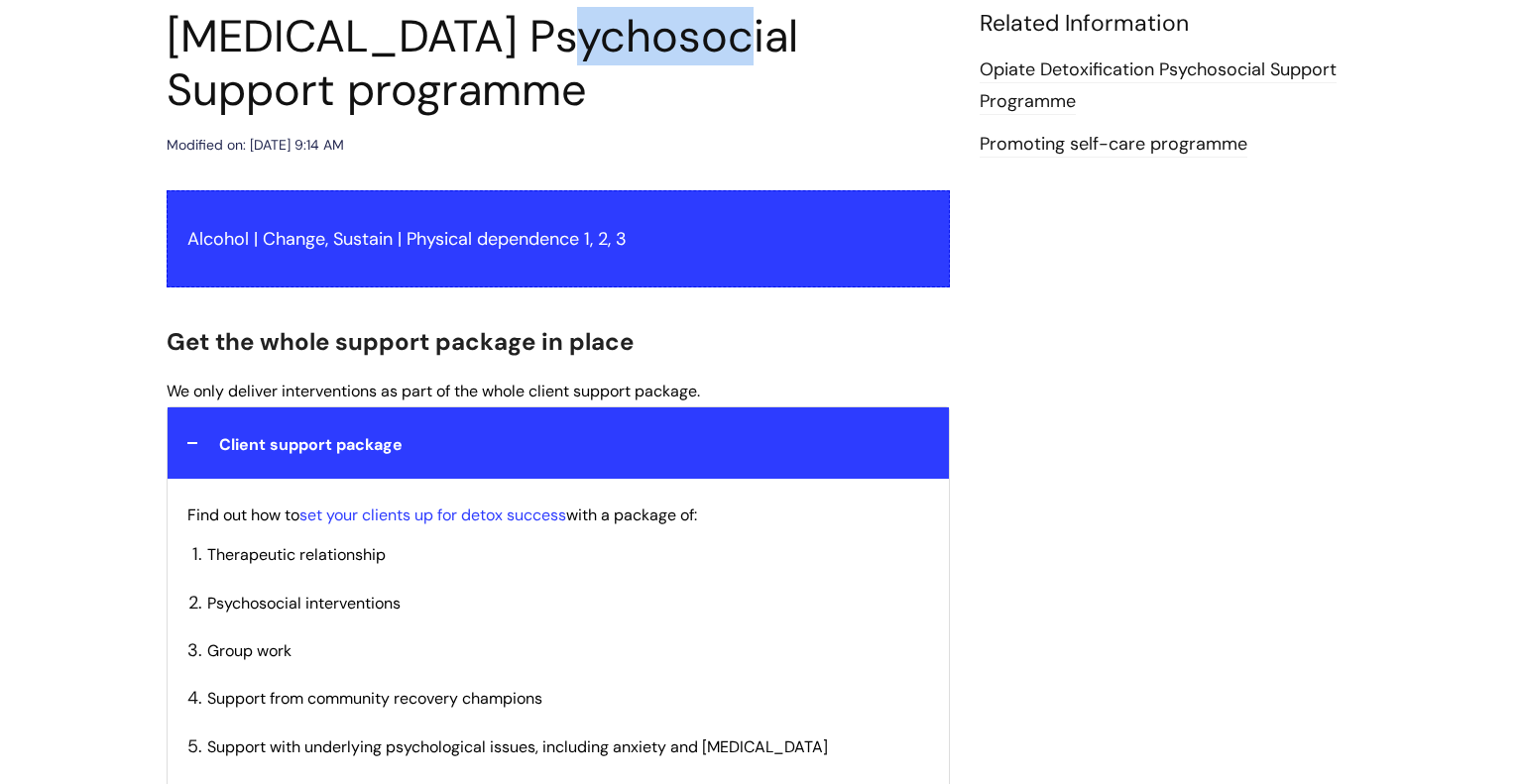 click on "[MEDICAL_DATA] Psychosocial Support programme" at bounding box center [558, 63] 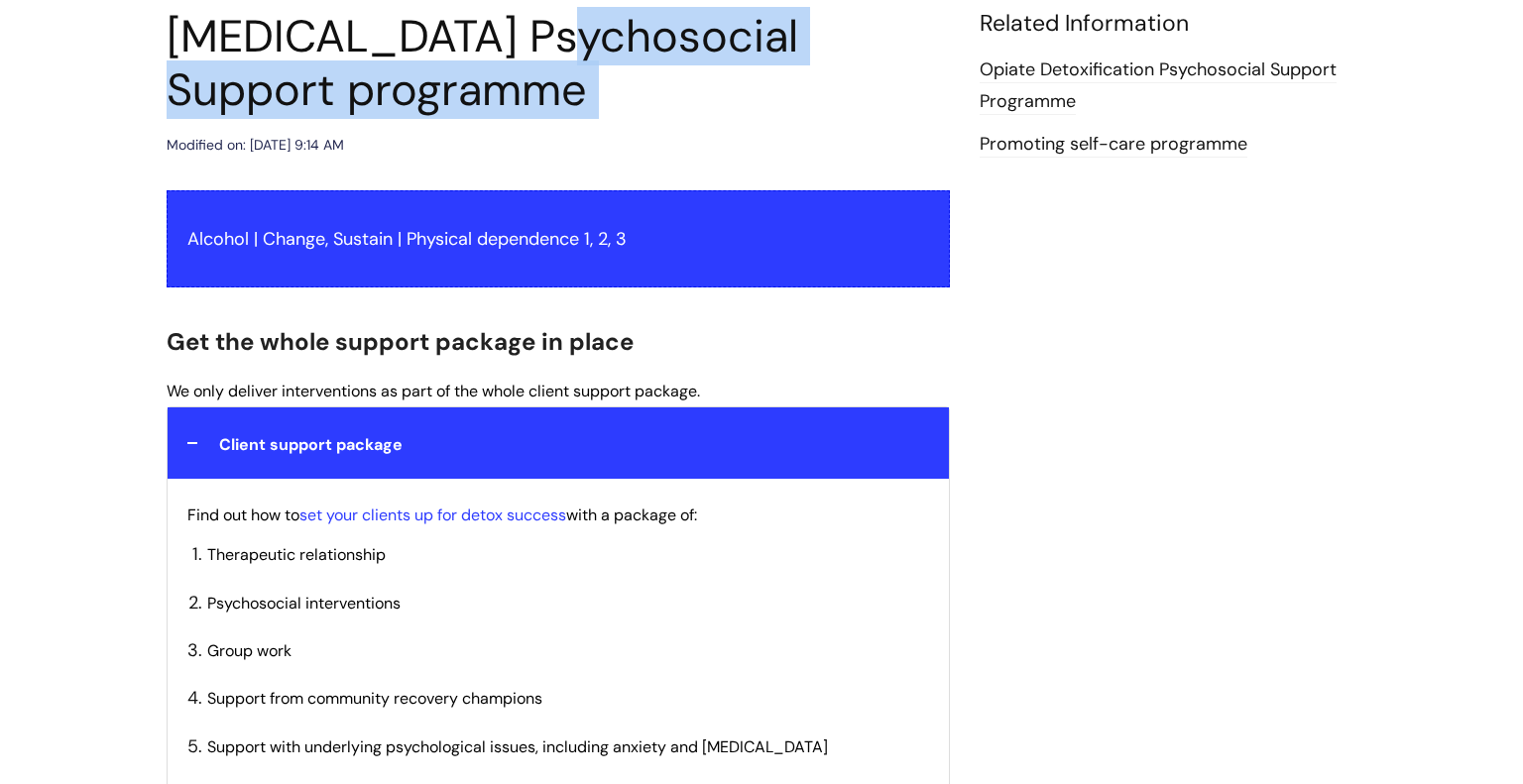 click on "[MEDICAL_DATA] Psychosocial Support programme" at bounding box center [558, 63] 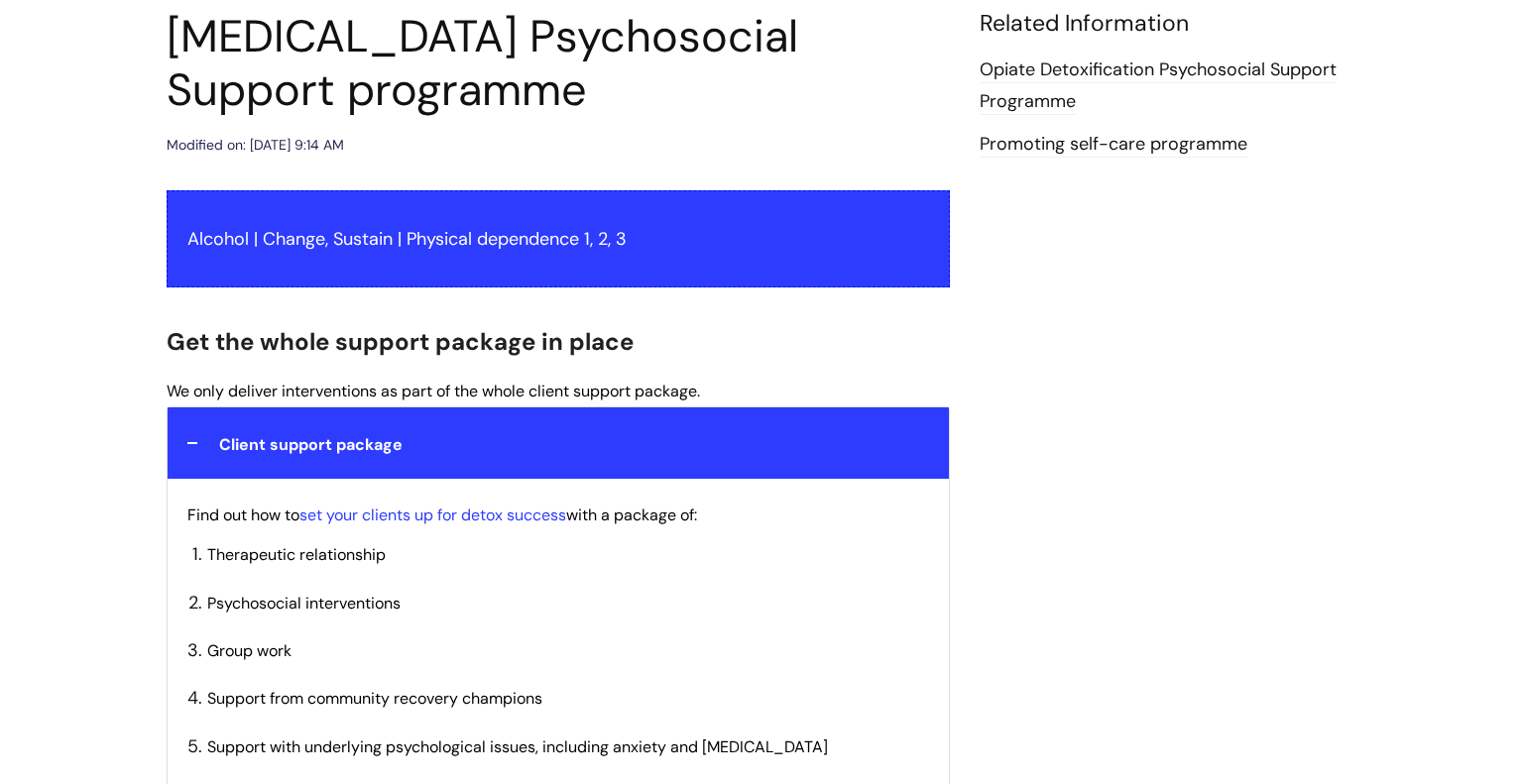 click on "[MEDICAL_DATA] Psychosocial Support programme" at bounding box center [558, 63] 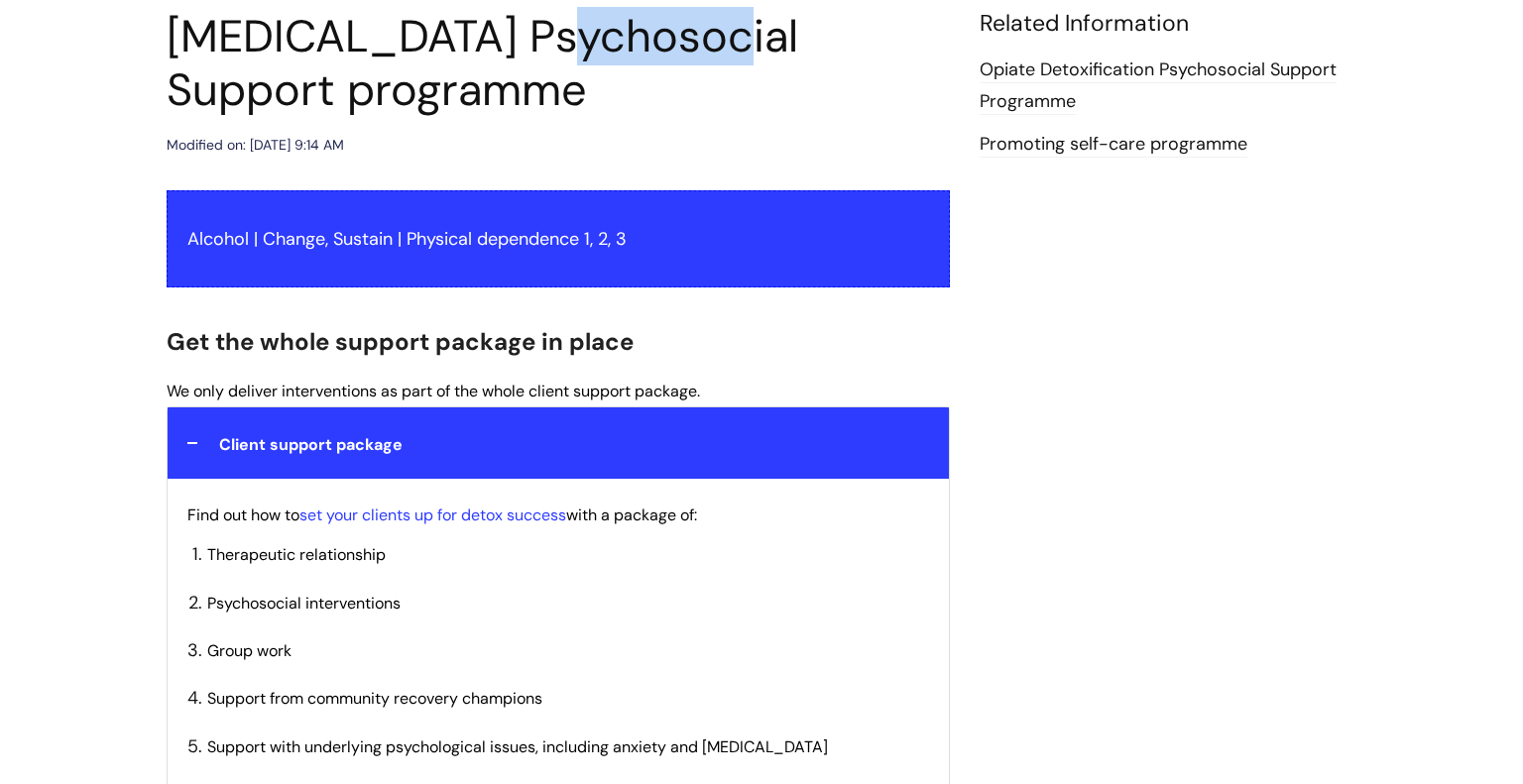 click on "[MEDICAL_DATA] Psychosocial Support programme" at bounding box center [558, 63] 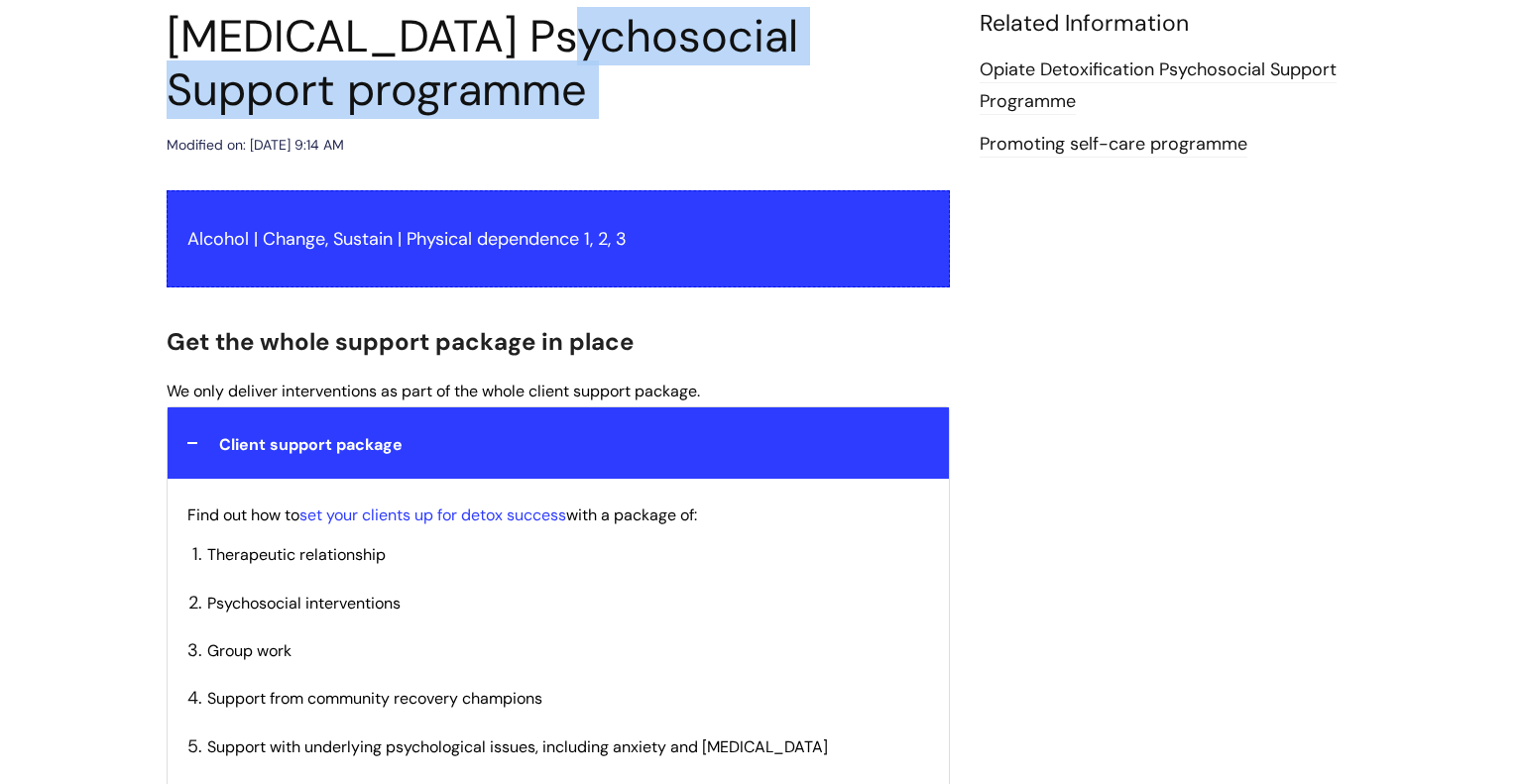 click on "[MEDICAL_DATA] Psychosocial Support programme" at bounding box center (558, 63) 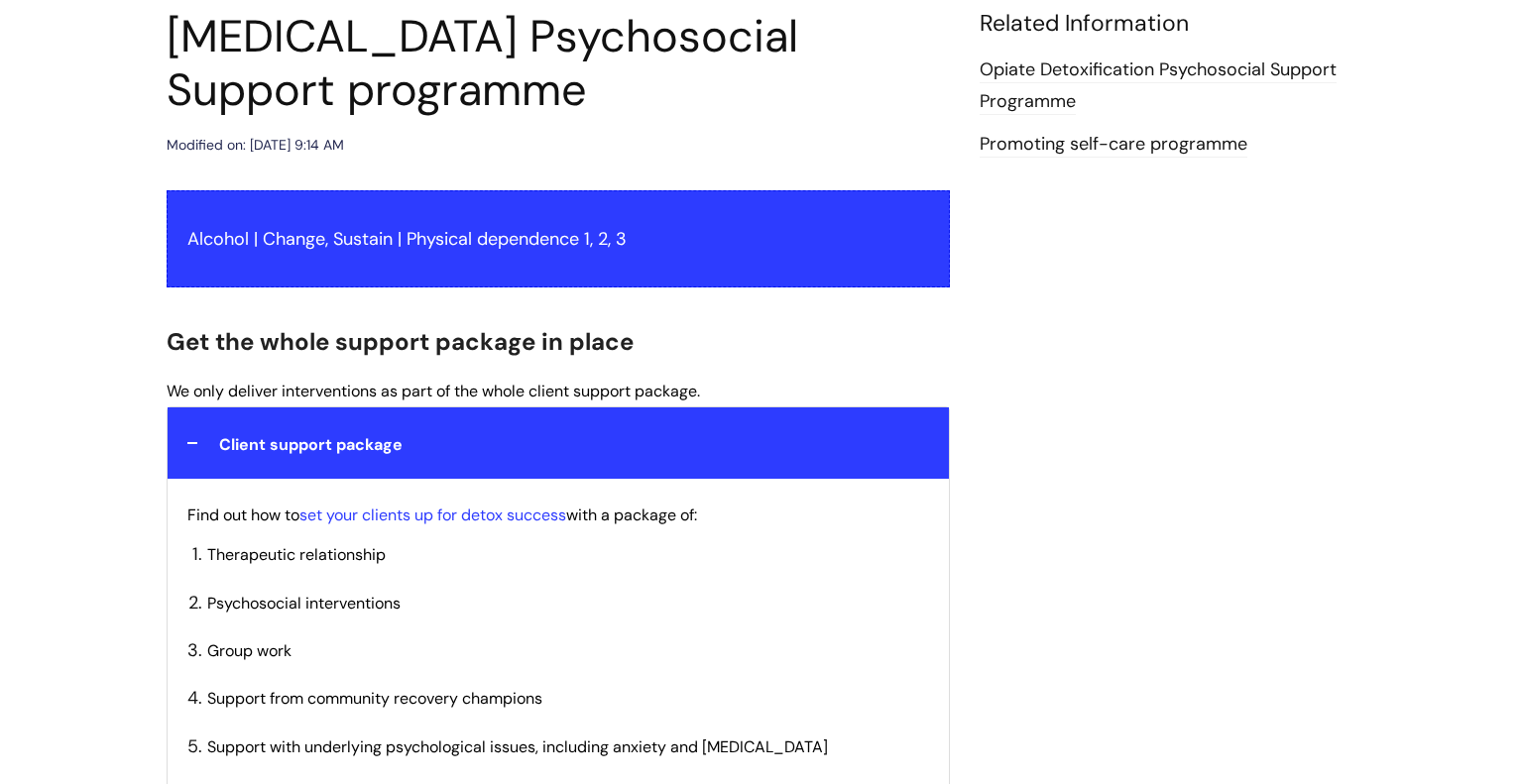 click on "[MEDICAL_DATA] Psychosocial Support programme" at bounding box center (558, 63) 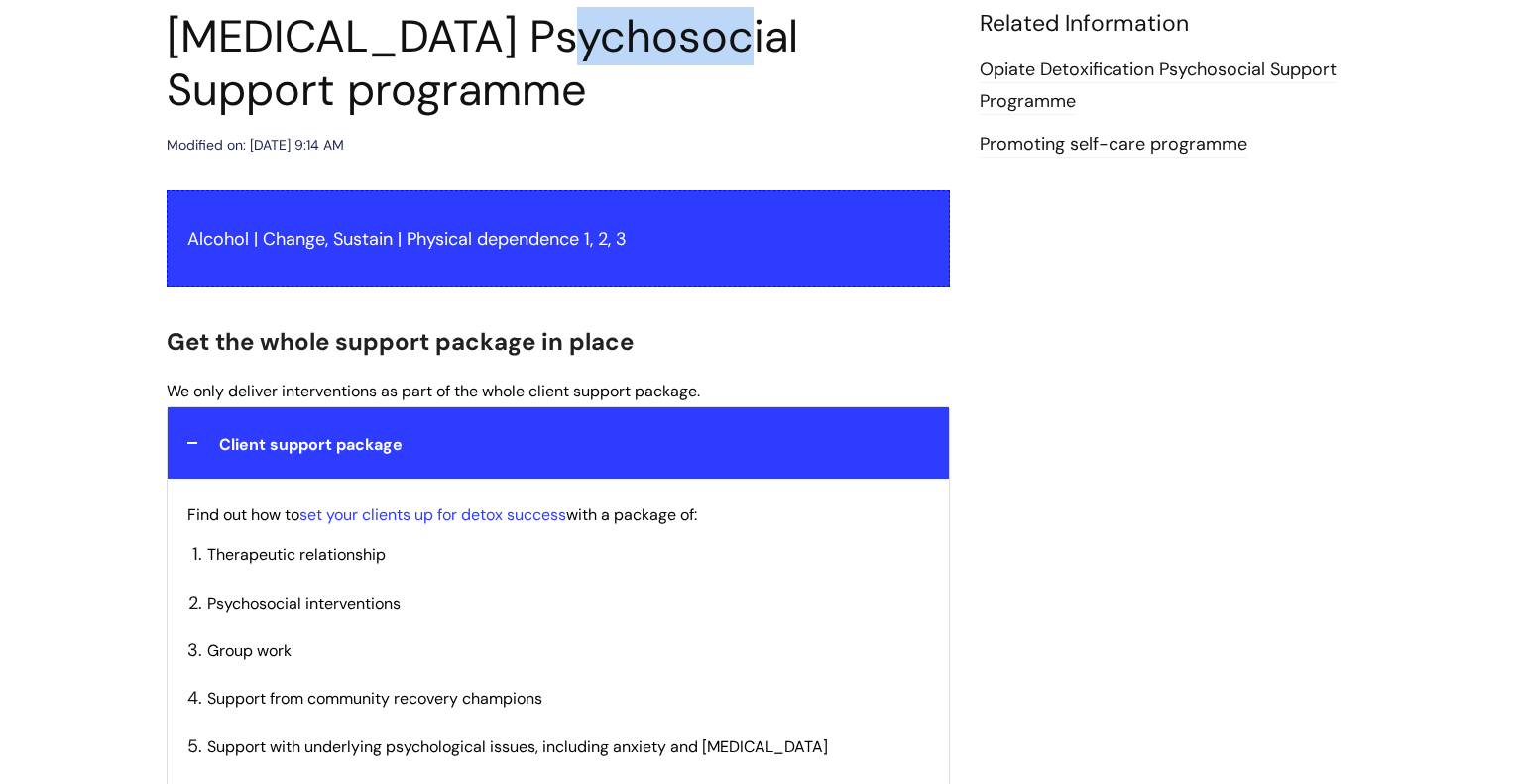 click on "[MEDICAL_DATA] Psychosocial Support programme" at bounding box center (558, 63) 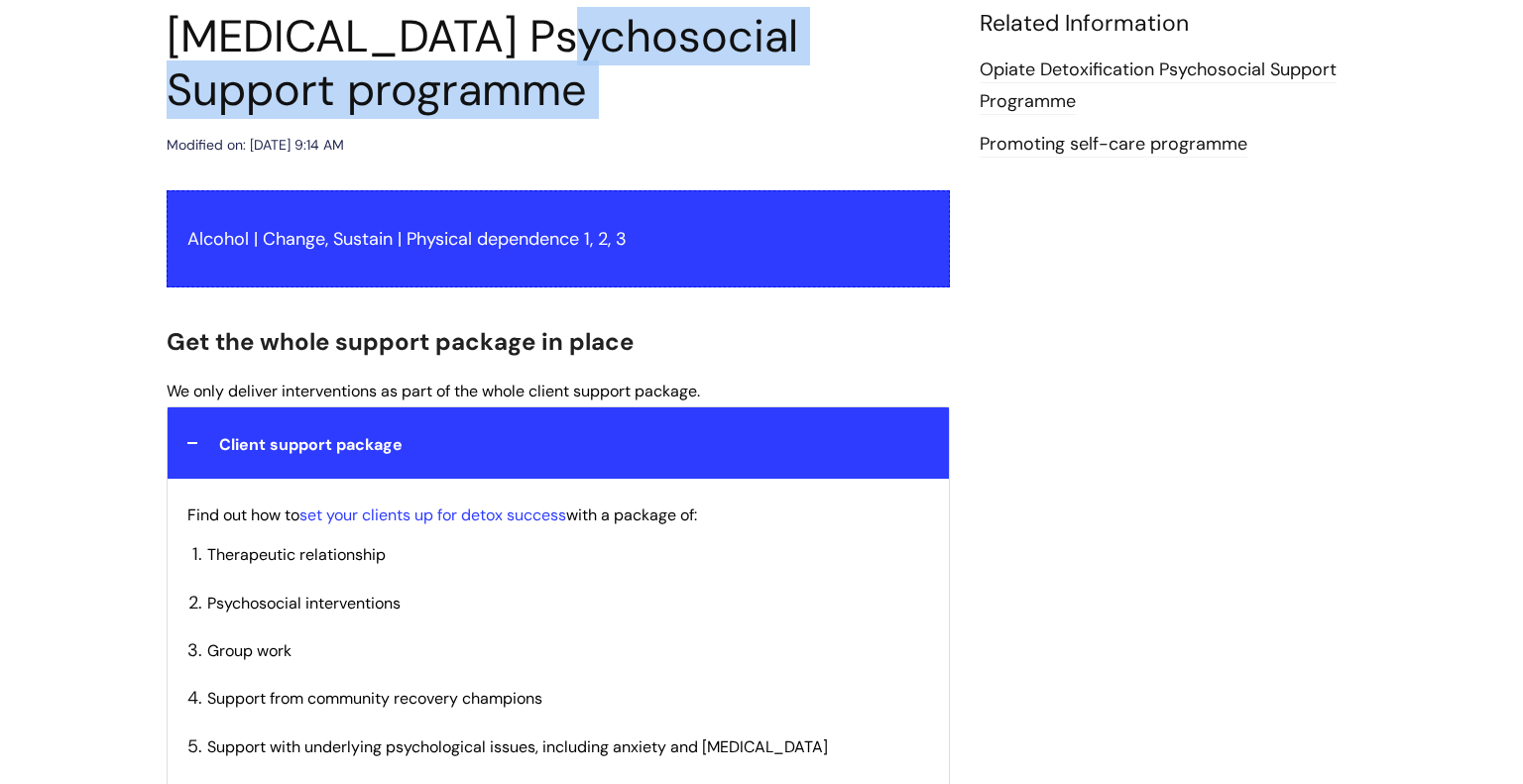 click on "[MEDICAL_DATA] Psychosocial Support programme" at bounding box center (558, 63) 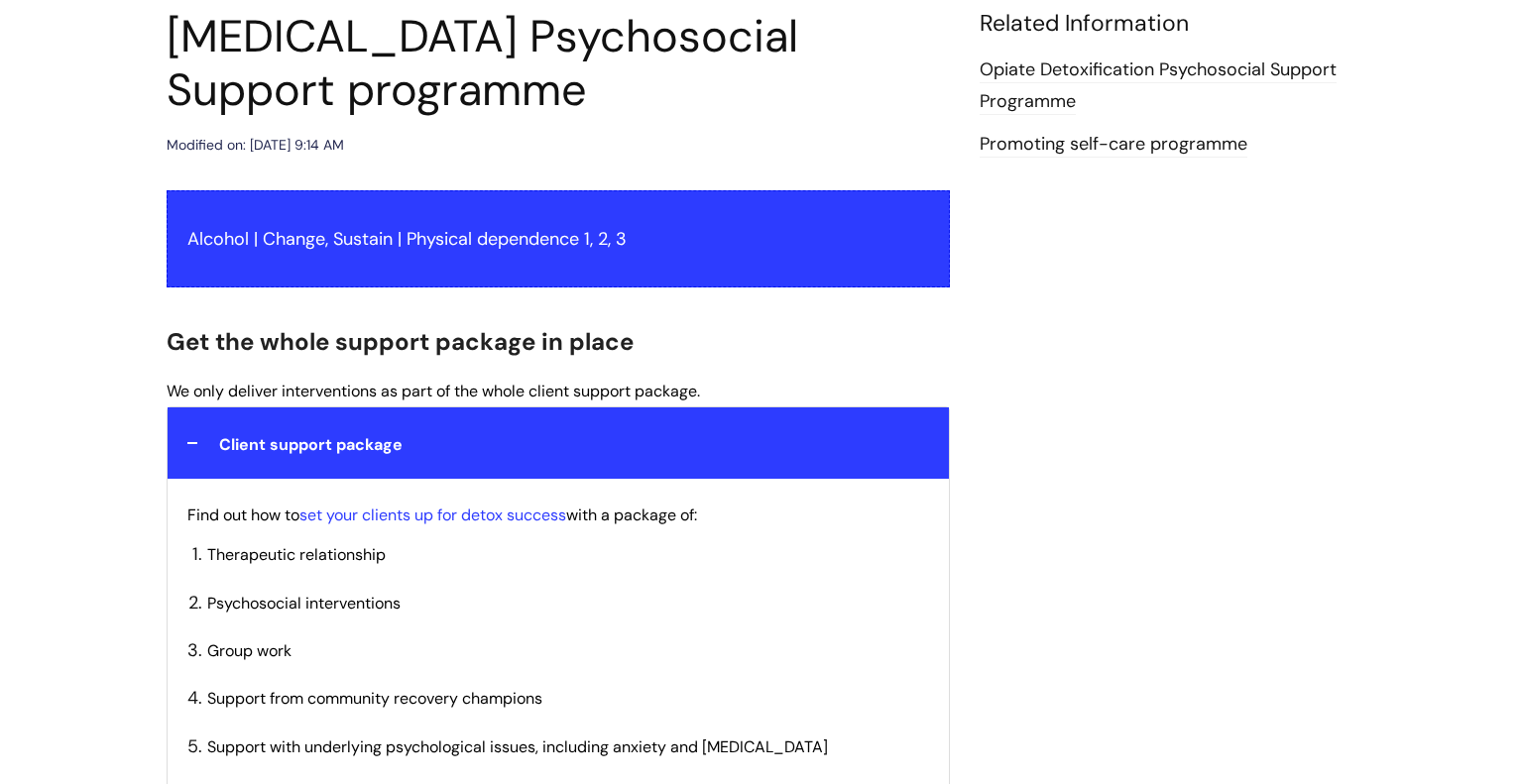 click on "[MEDICAL_DATA] Psychosocial Support programme" at bounding box center (558, 63) 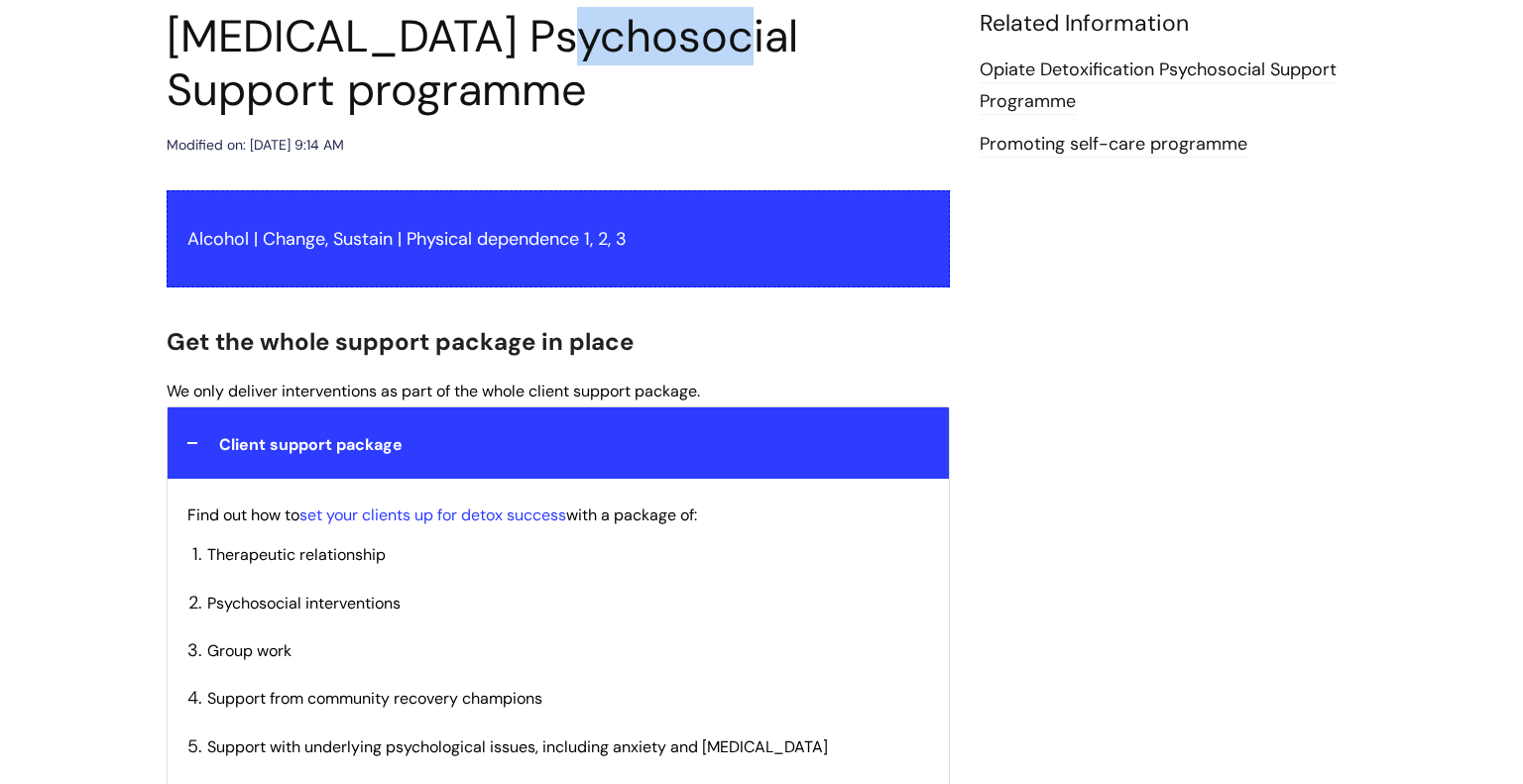 click on "[MEDICAL_DATA] Psychosocial Support programme" at bounding box center (558, 63) 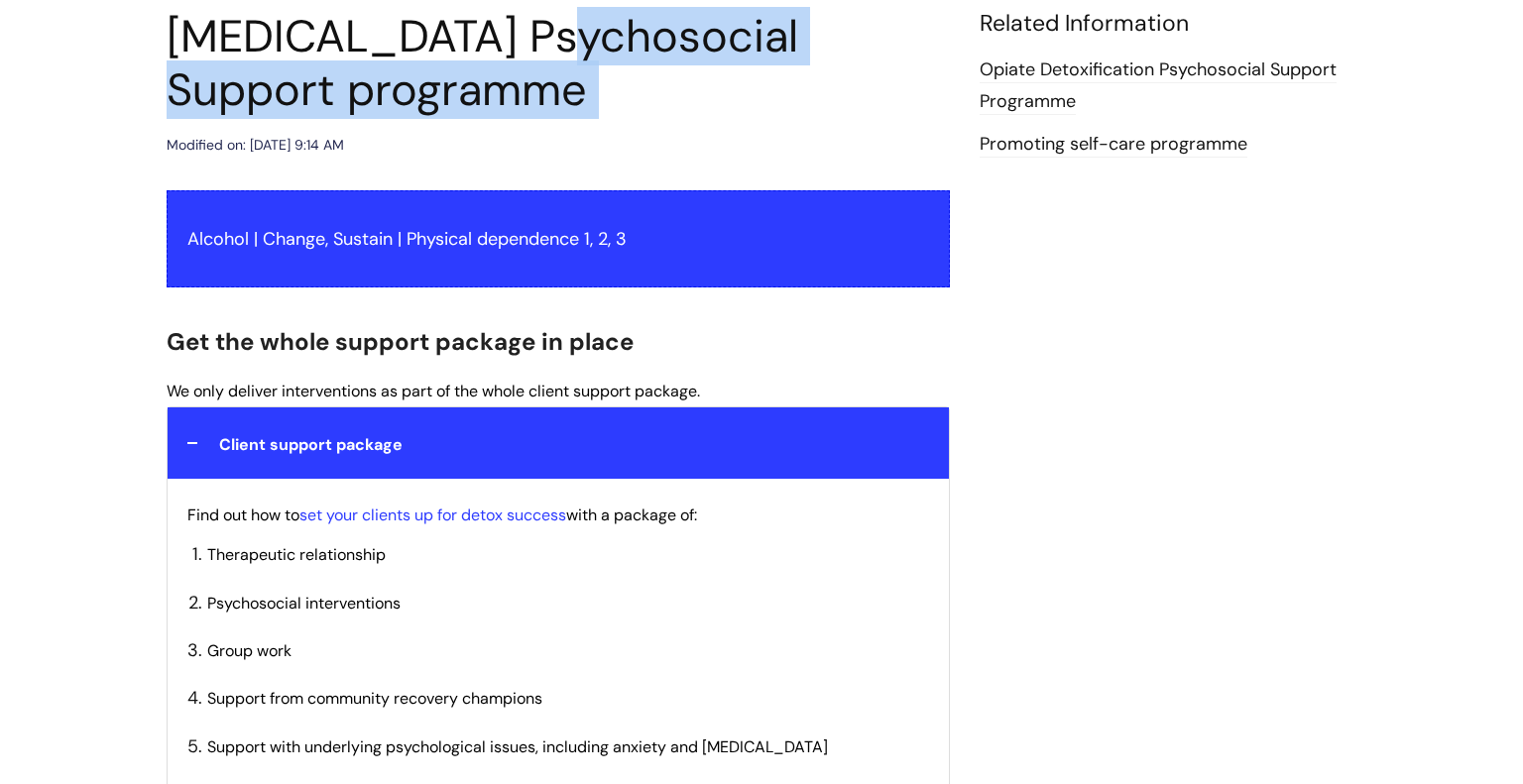 click on "[MEDICAL_DATA] Psychosocial Support programme" at bounding box center [558, 63] 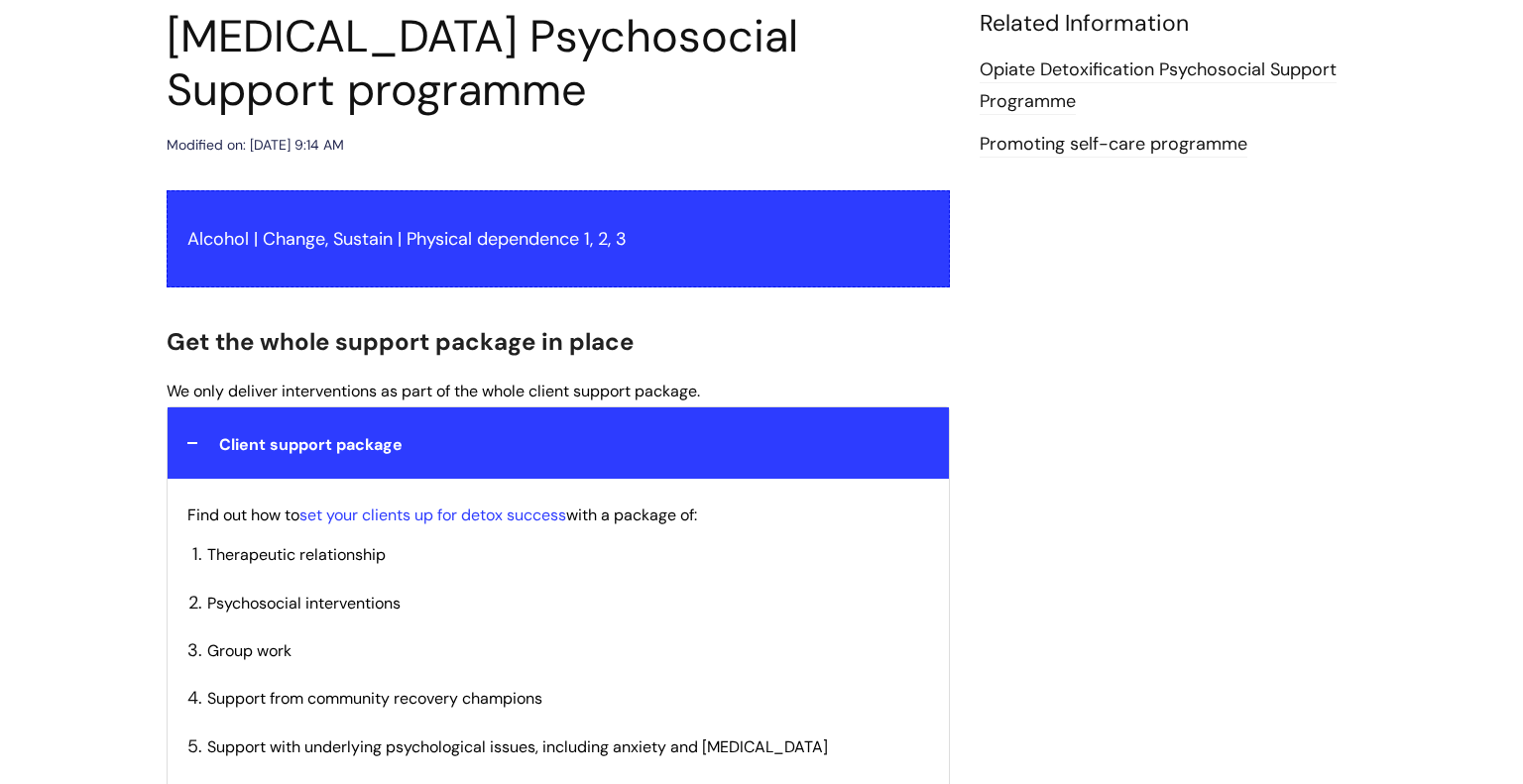click on "[MEDICAL_DATA] Psychosocial Support programme" at bounding box center (558, 63) 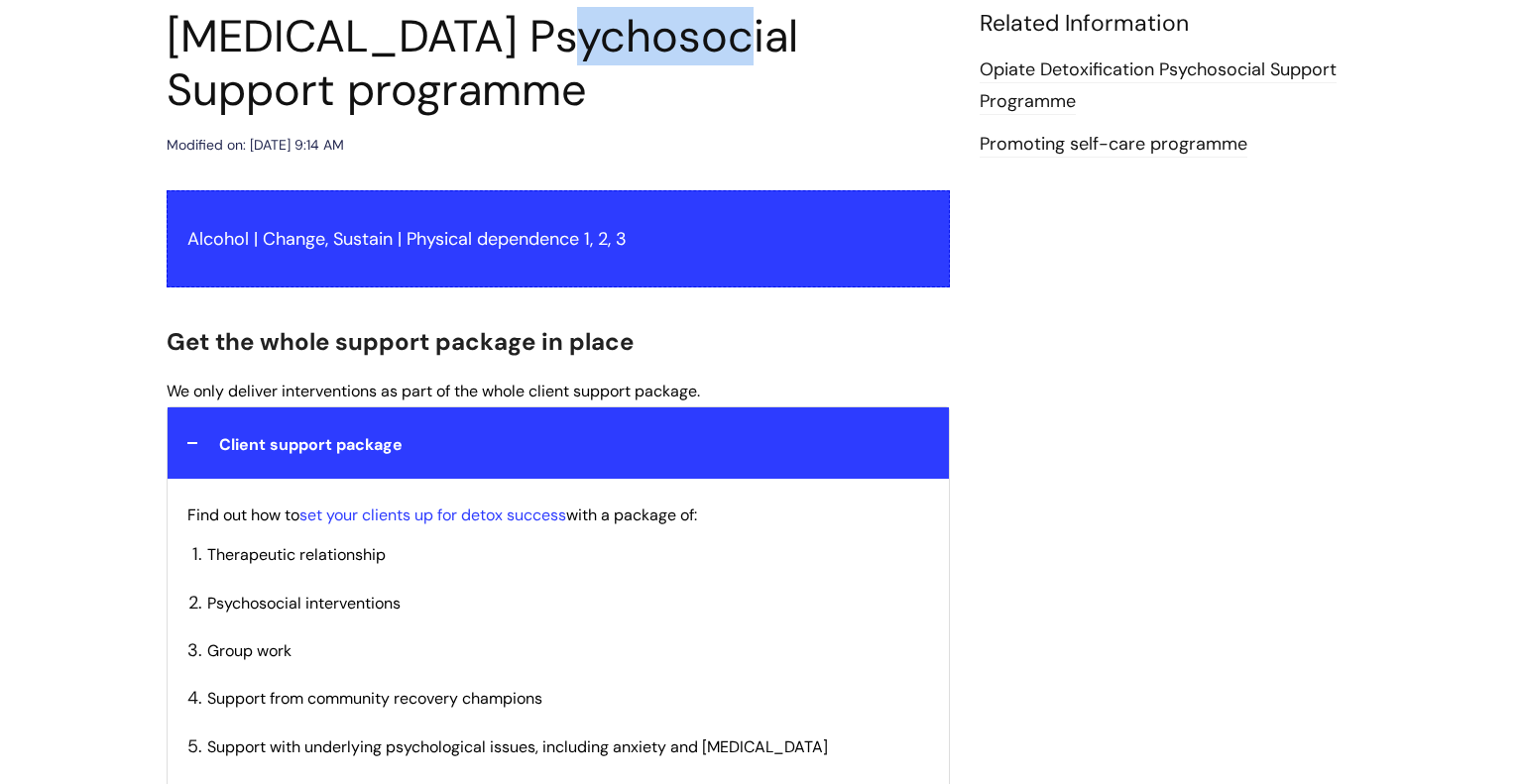 click on "[MEDICAL_DATA] Psychosocial Support programme" at bounding box center (558, 63) 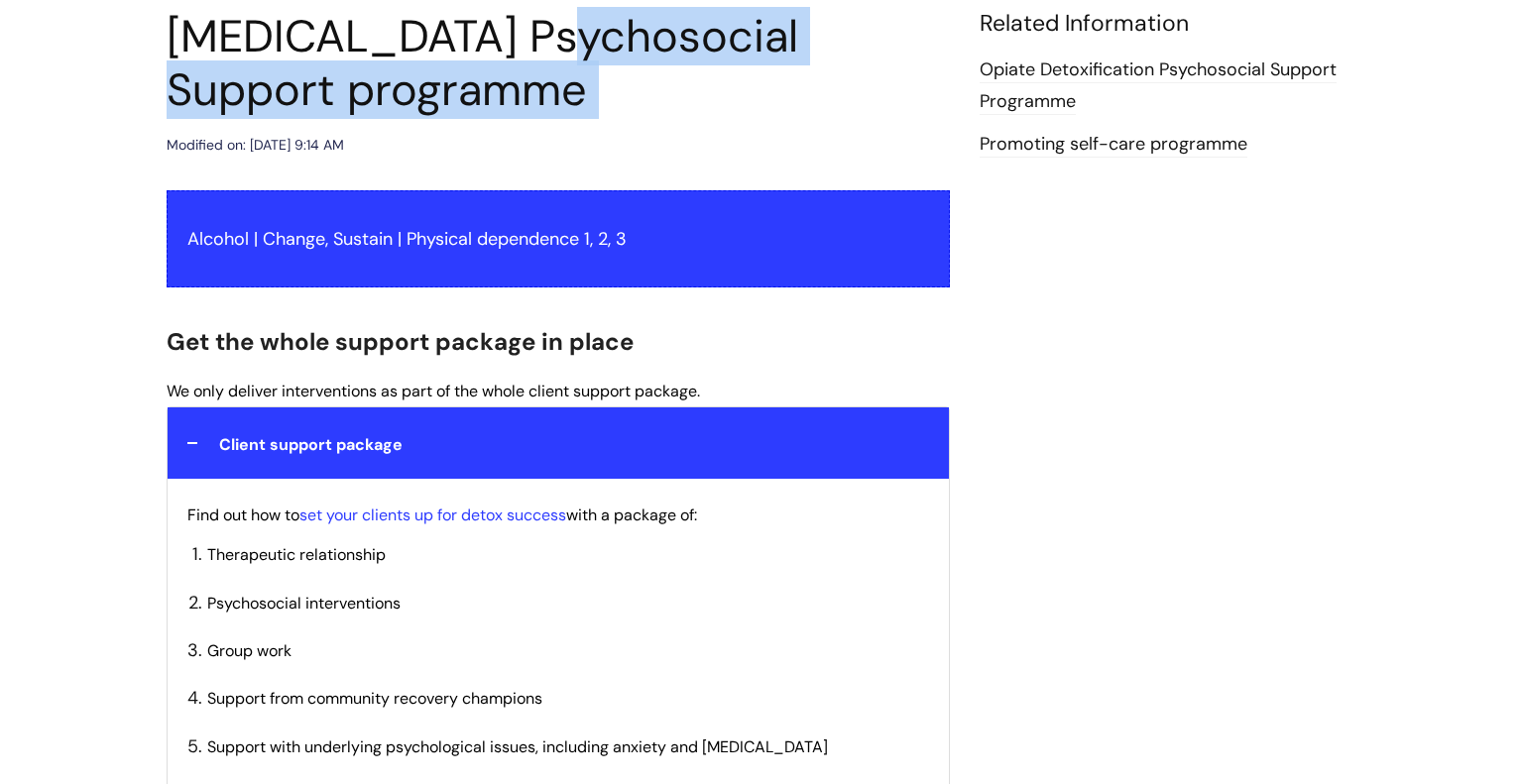 click on "[MEDICAL_DATA] Psychosocial Support programme" at bounding box center (558, 63) 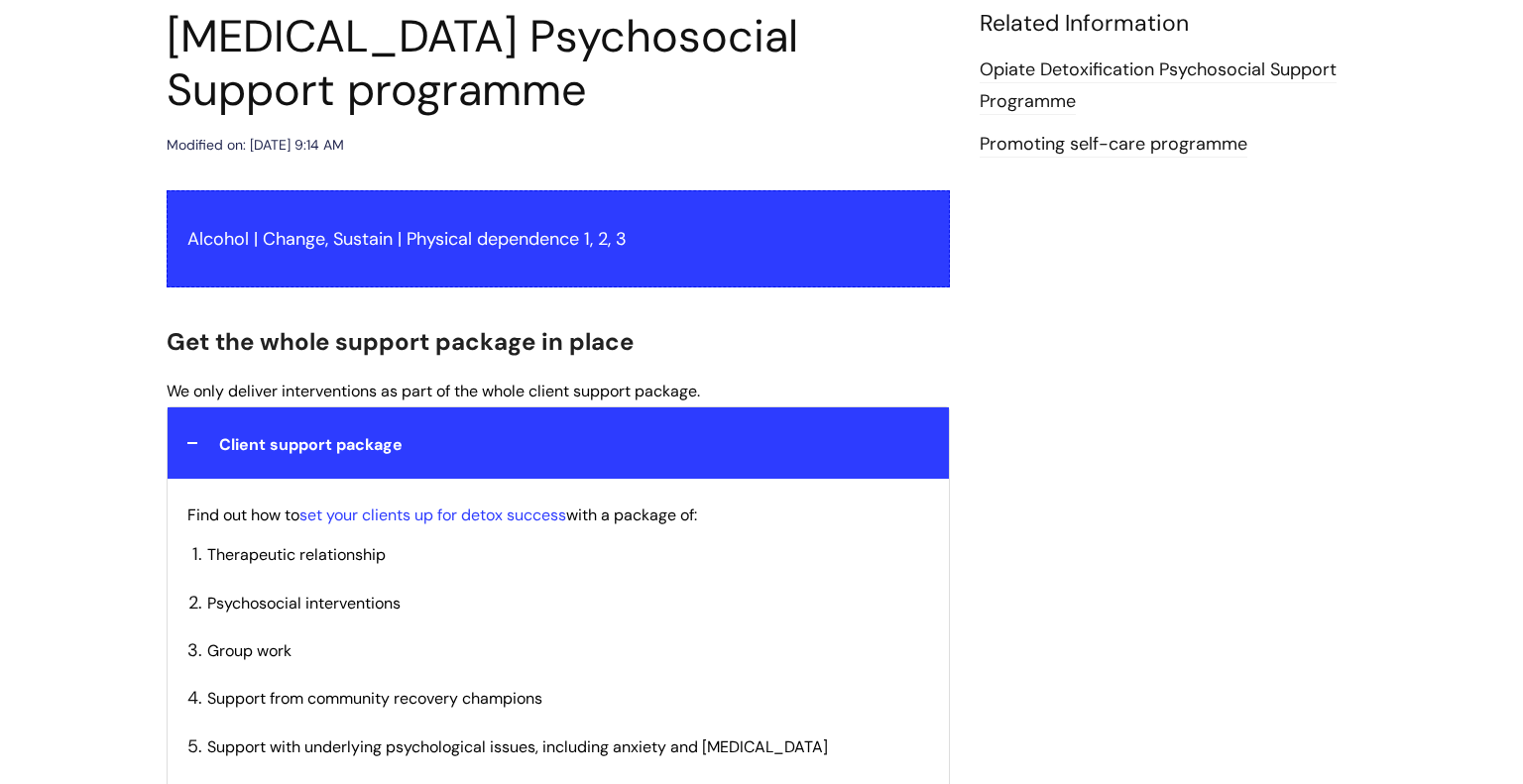 click on "[MEDICAL_DATA] Psychosocial Support programme" at bounding box center [558, 63] 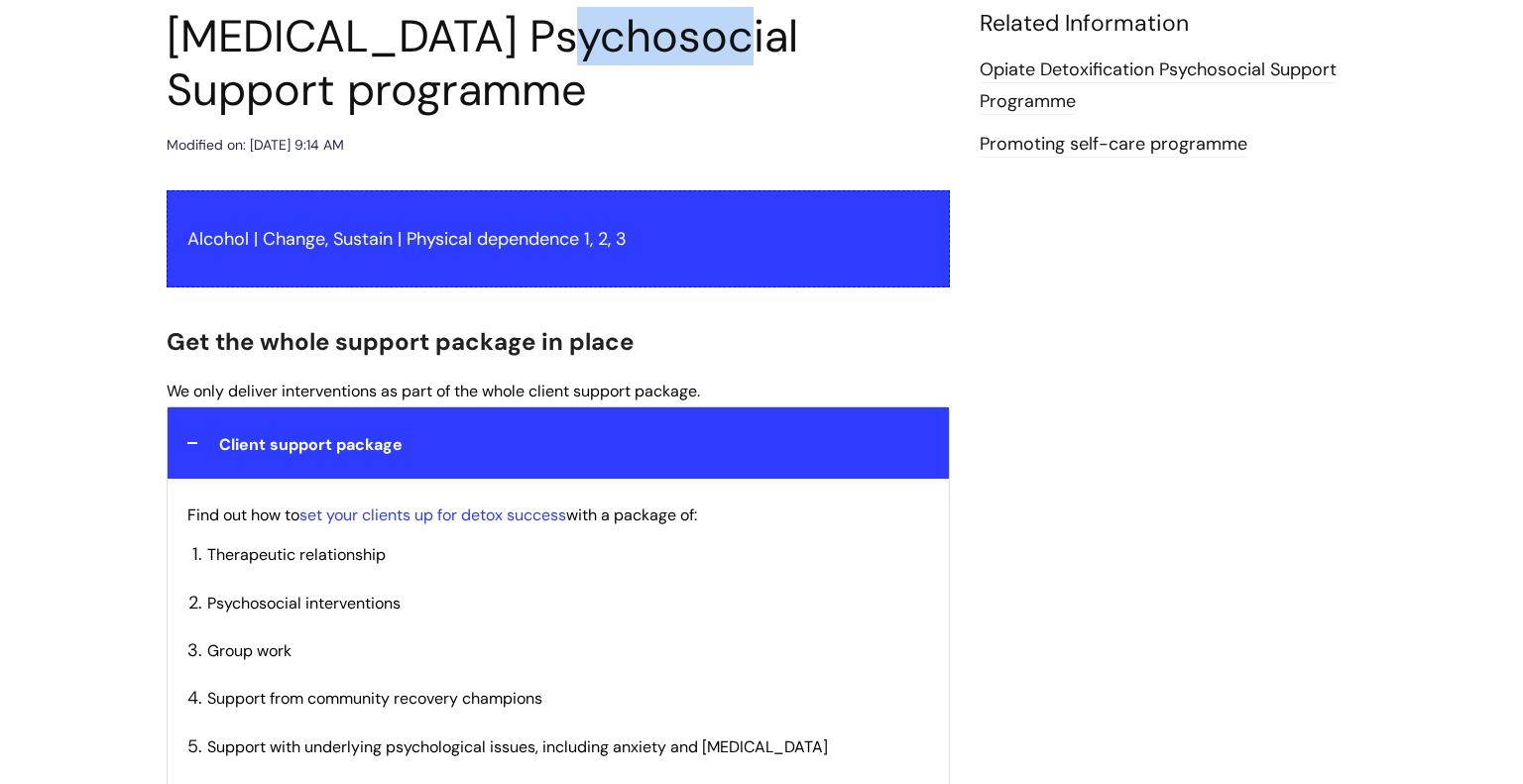 click on "[MEDICAL_DATA] Psychosocial Support programme" at bounding box center (558, 63) 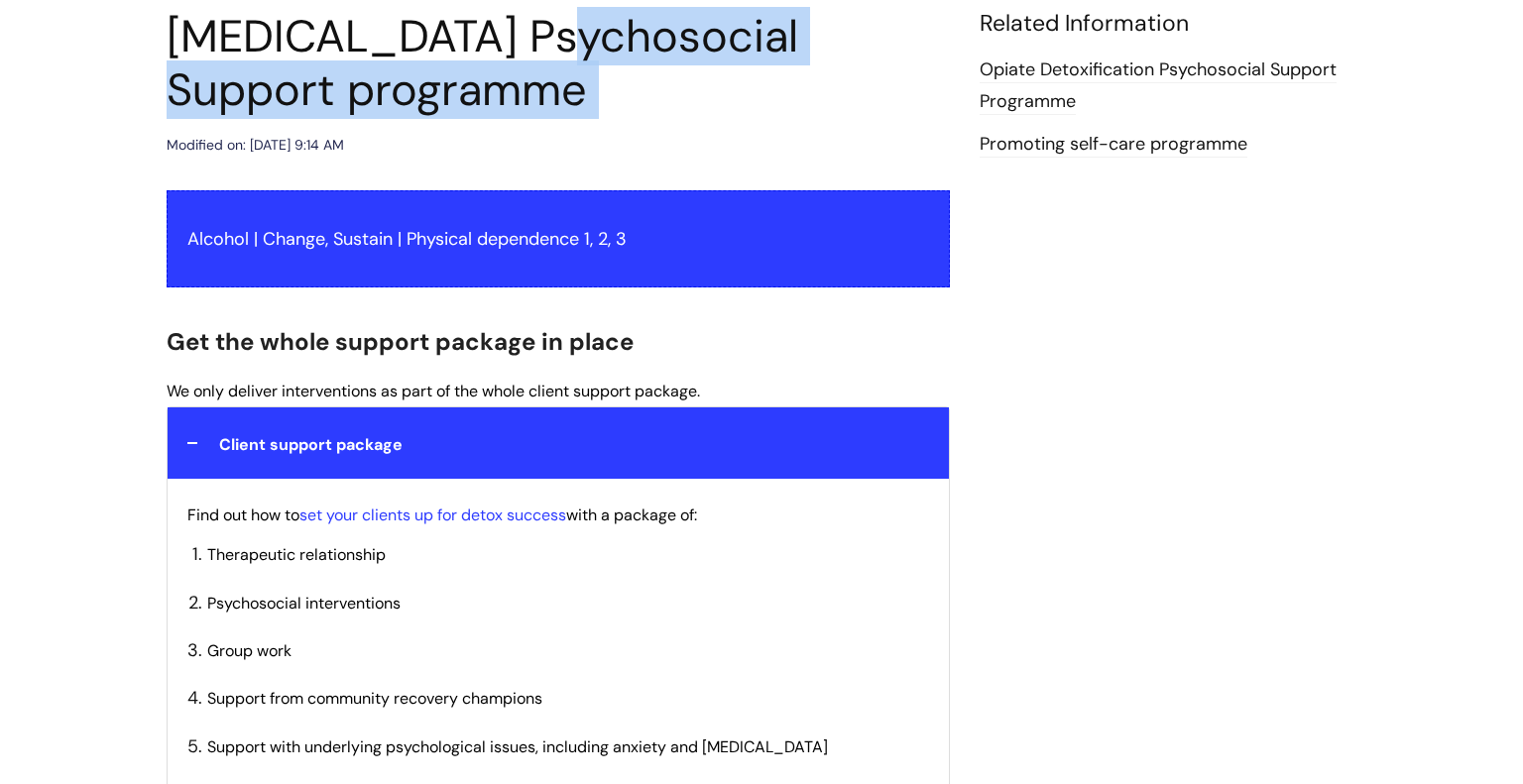 click on "[MEDICAL_DATA] Psychosocial Support programme" at bounding box center (558, 63) 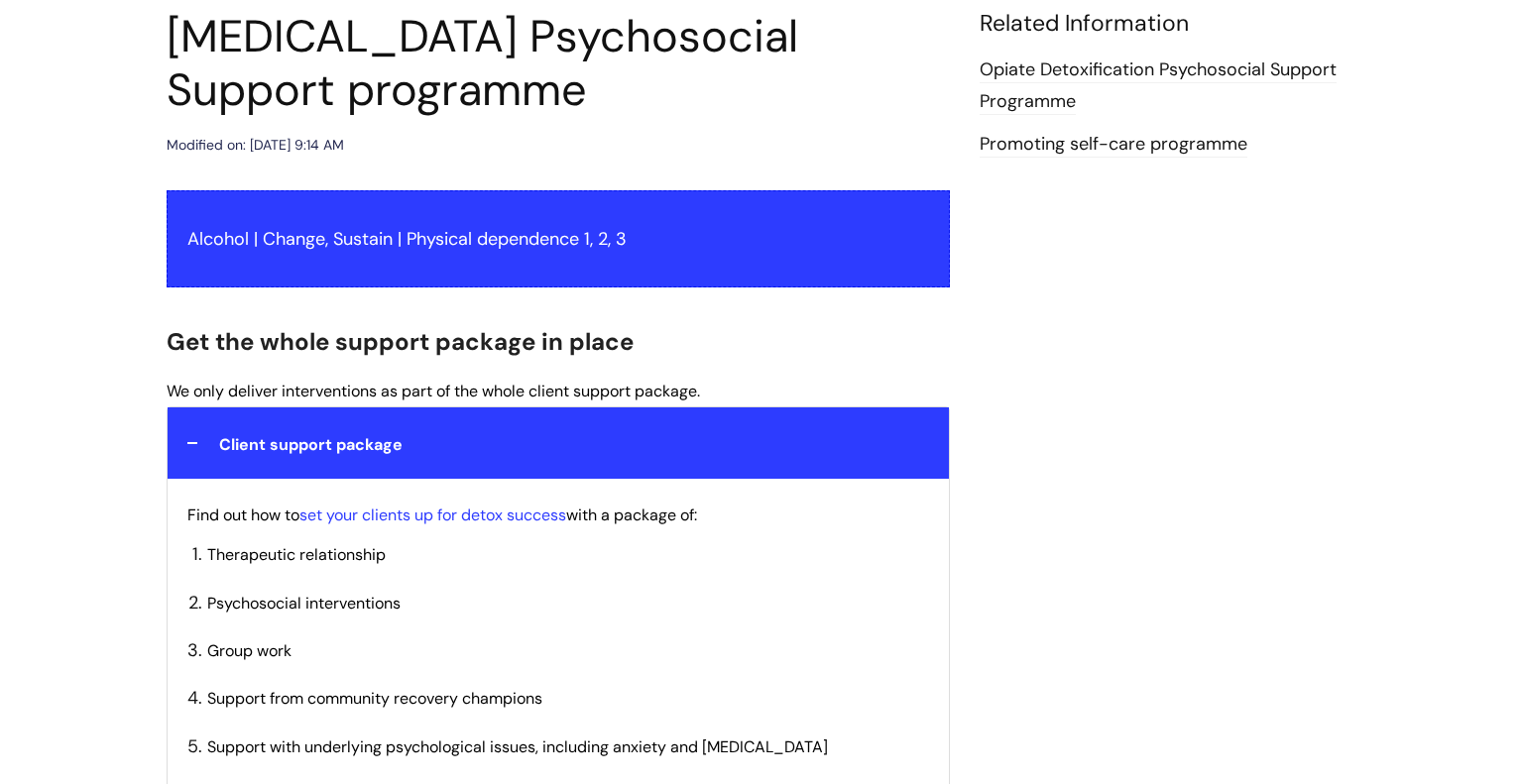click on "[MEDICAL_DATA] Psychosocial Support programme" at bounding box center (558, 63) 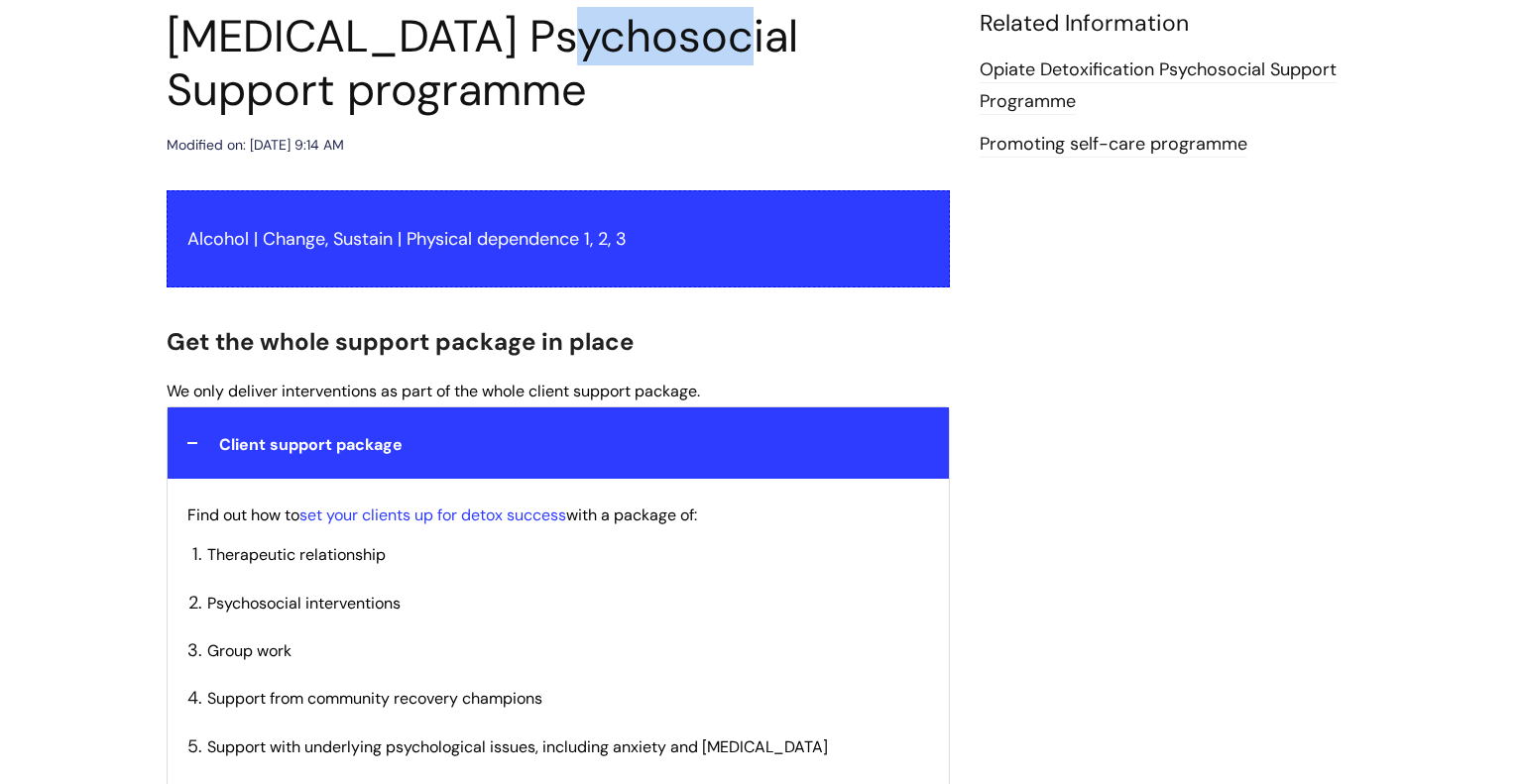 click on "[MEDICAL_DATA] Psychosocial Support programme" at bounding box center [558, 63] 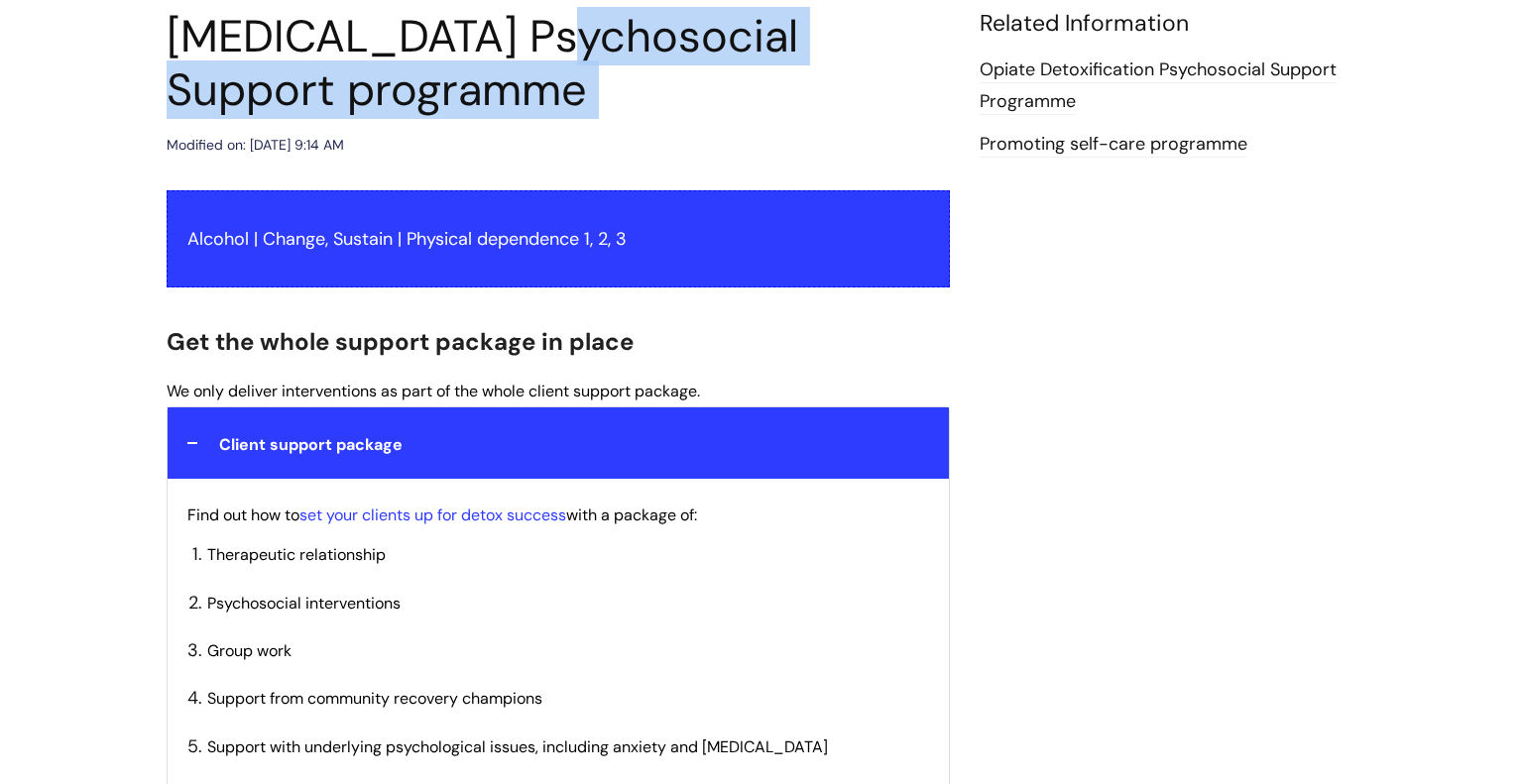 click on "[MEDICAL_DATA] Psychosocial Support programme" at bounding box center [558, 63] 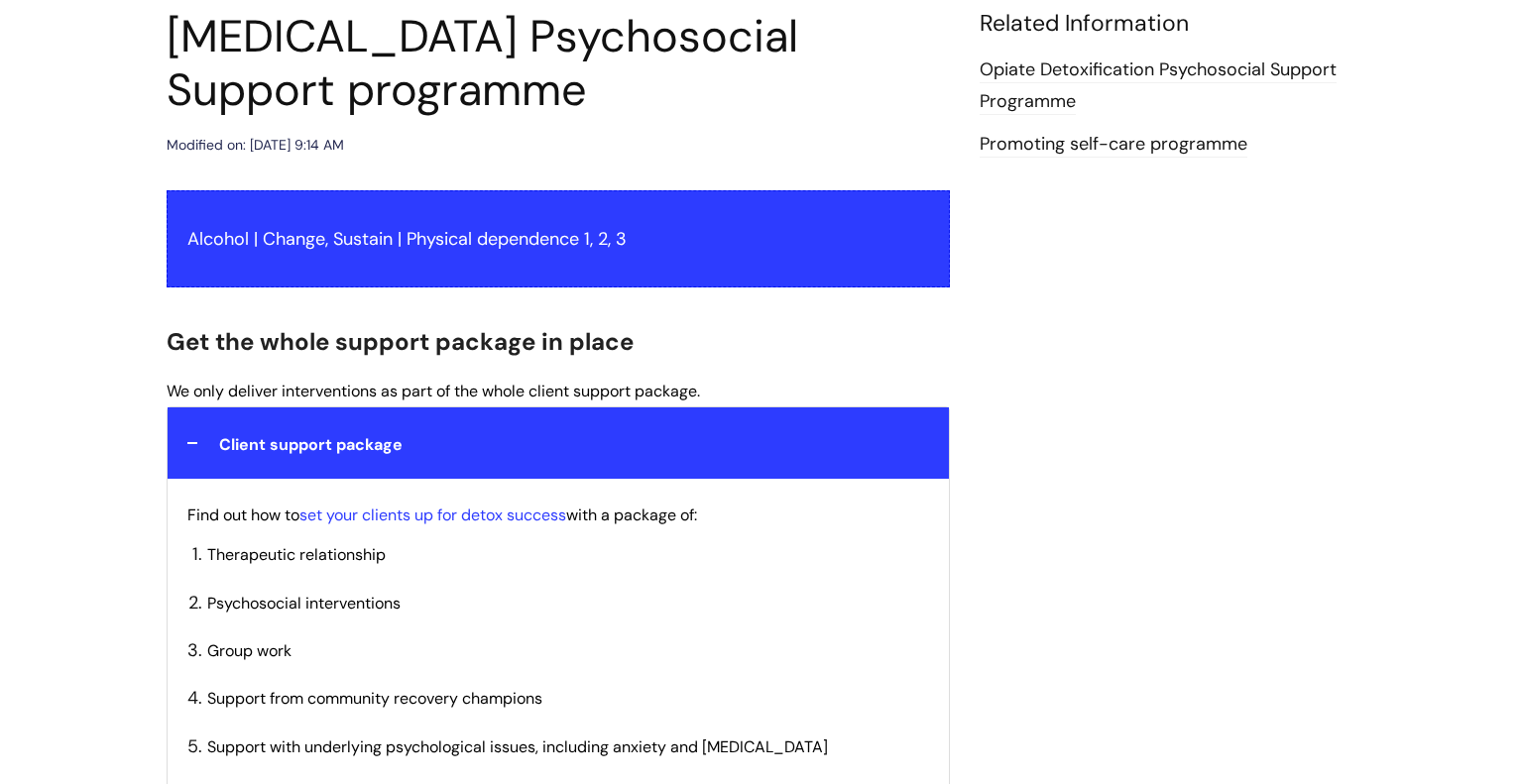 click on "[MEDICAL_DATA] Psychosocial Support programme" at bounding box center (558, 63) 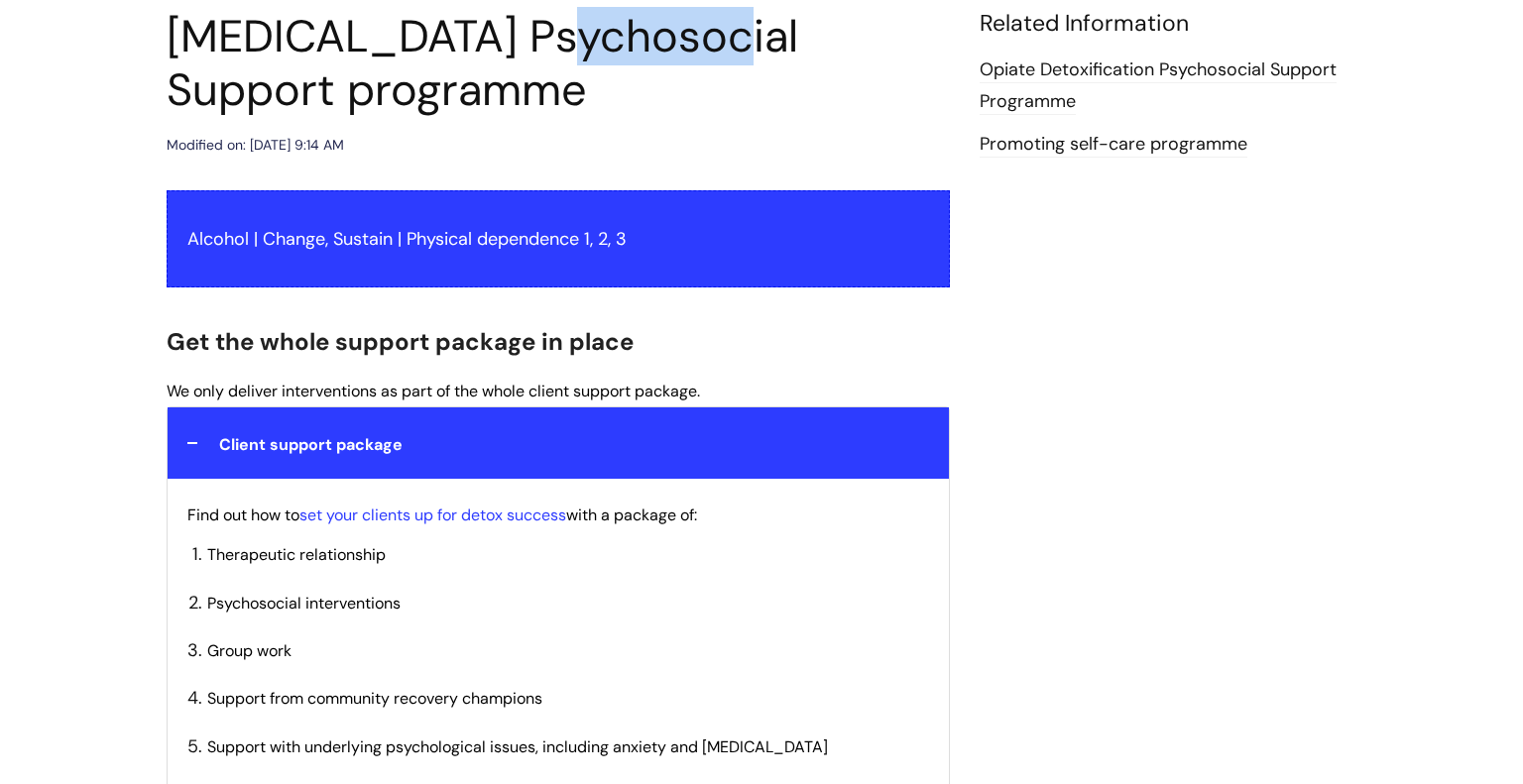 click on "[MEDICAL_DATA] Psychosocial Support programme" at bounding box center [558, 63] 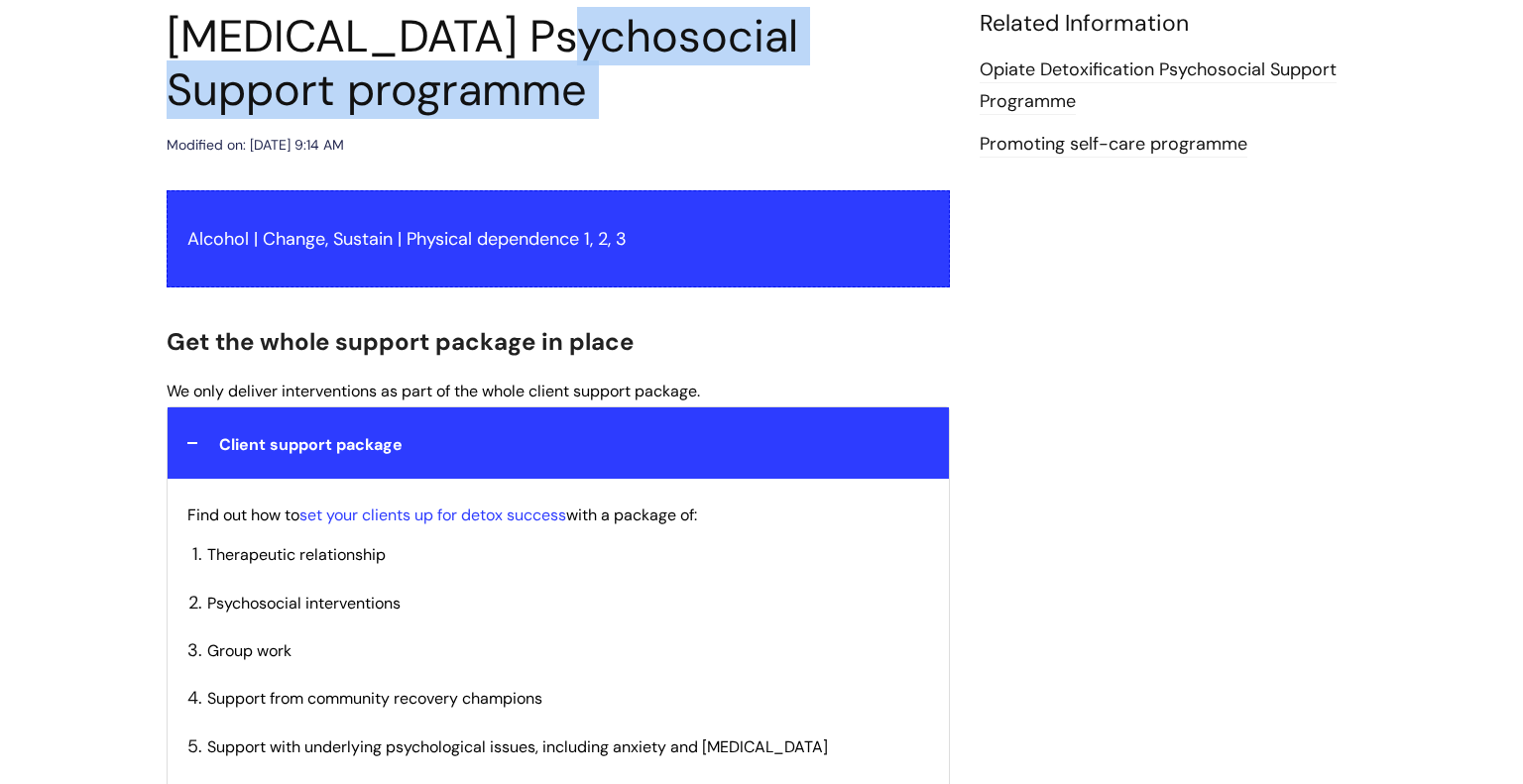 click on "[MEDICAL_DATA] Psychosocial Support programme" at bounding box center (558, 63) 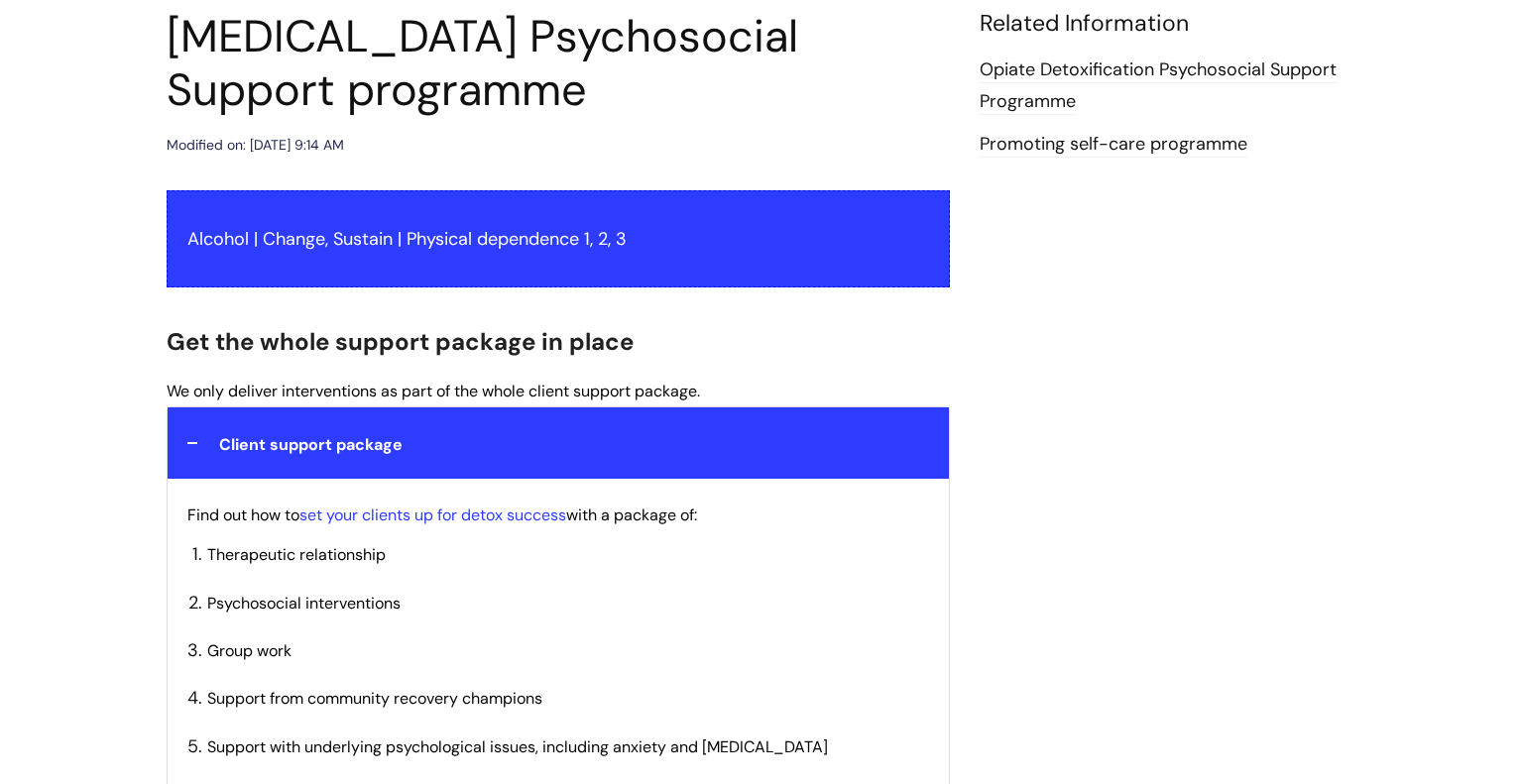 click on "[MEDICAL_DATA] Psychosocial Support programme" at bounding box center (558, 63) 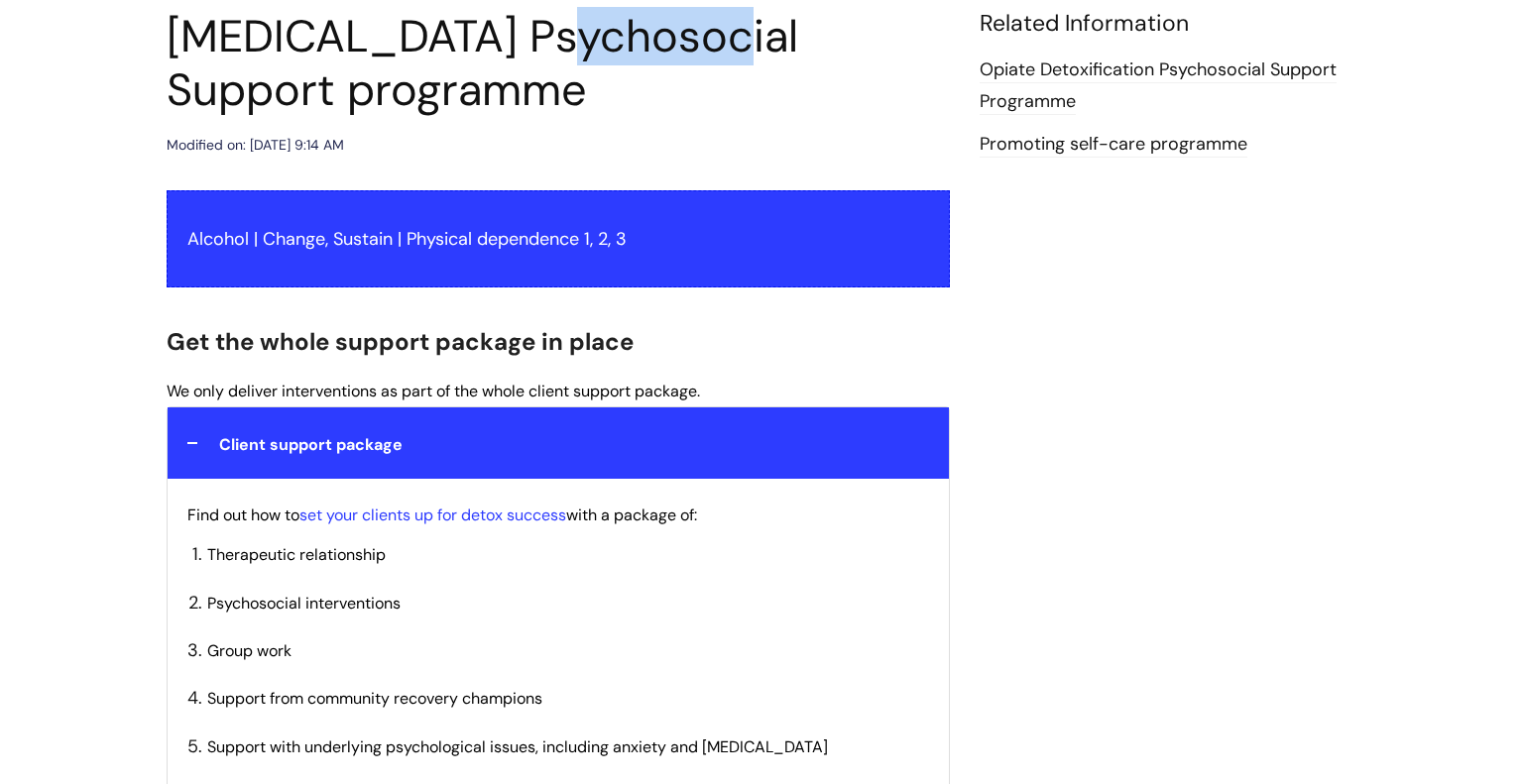 click on "[MEDICAL_DATA] Psychosocial Support programme" at bounding box center [558, 63] 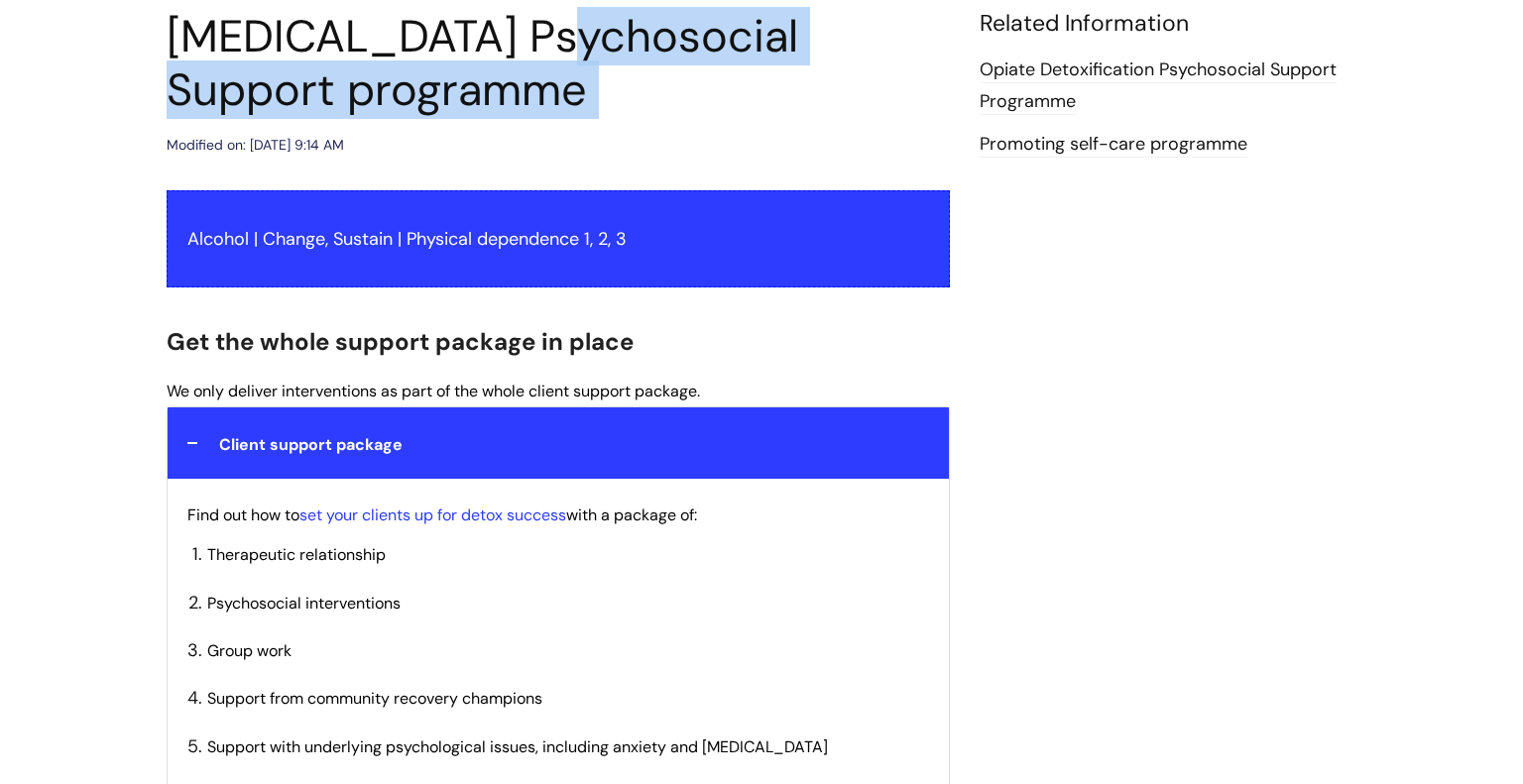 click on "[MEDICAL_DATA] Psychosocial Support programme" at bounding box center (558, 63) 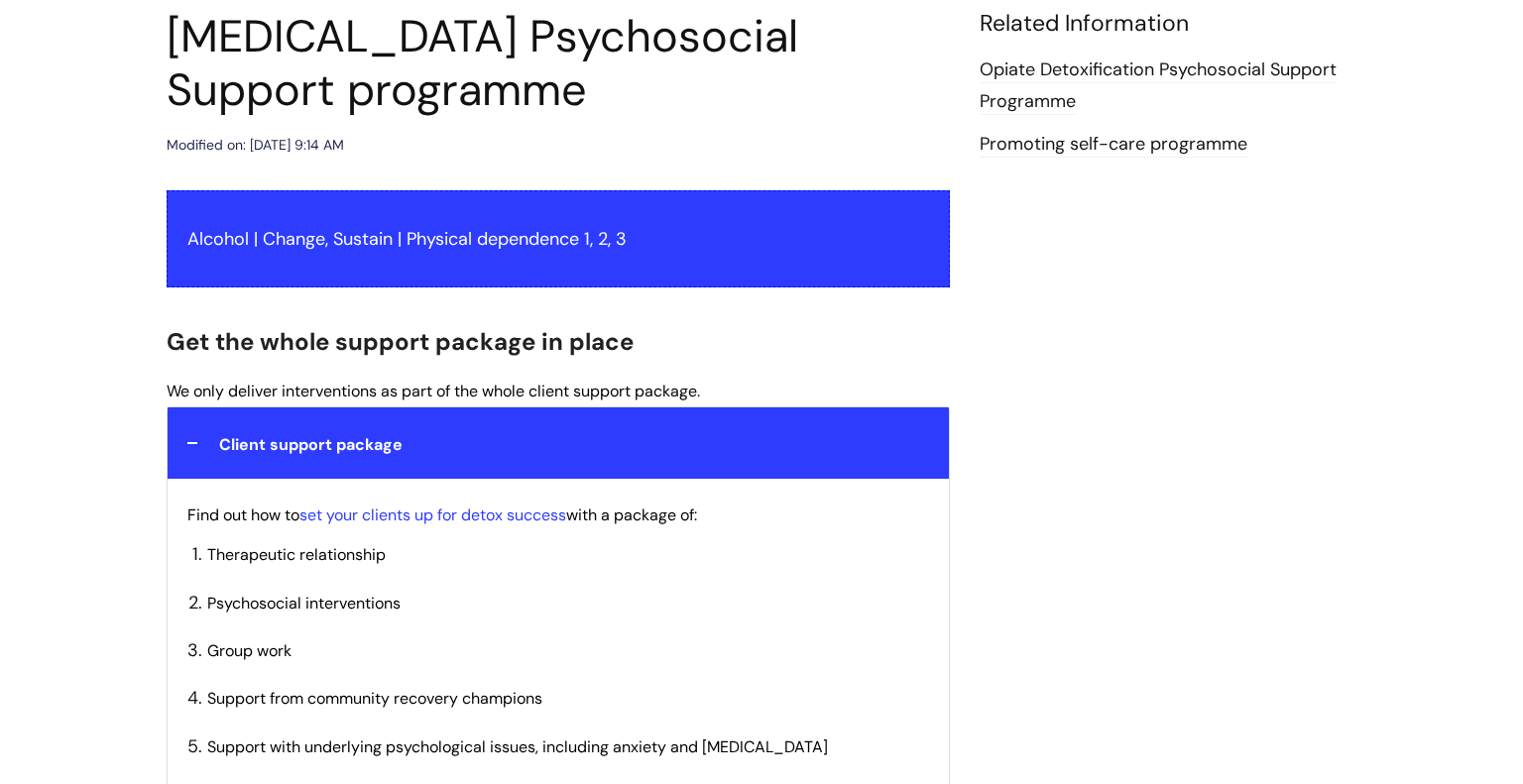 click on "[MEDICAL_DATA] Psychosocial Support programme" at bounding box center (558, 63) 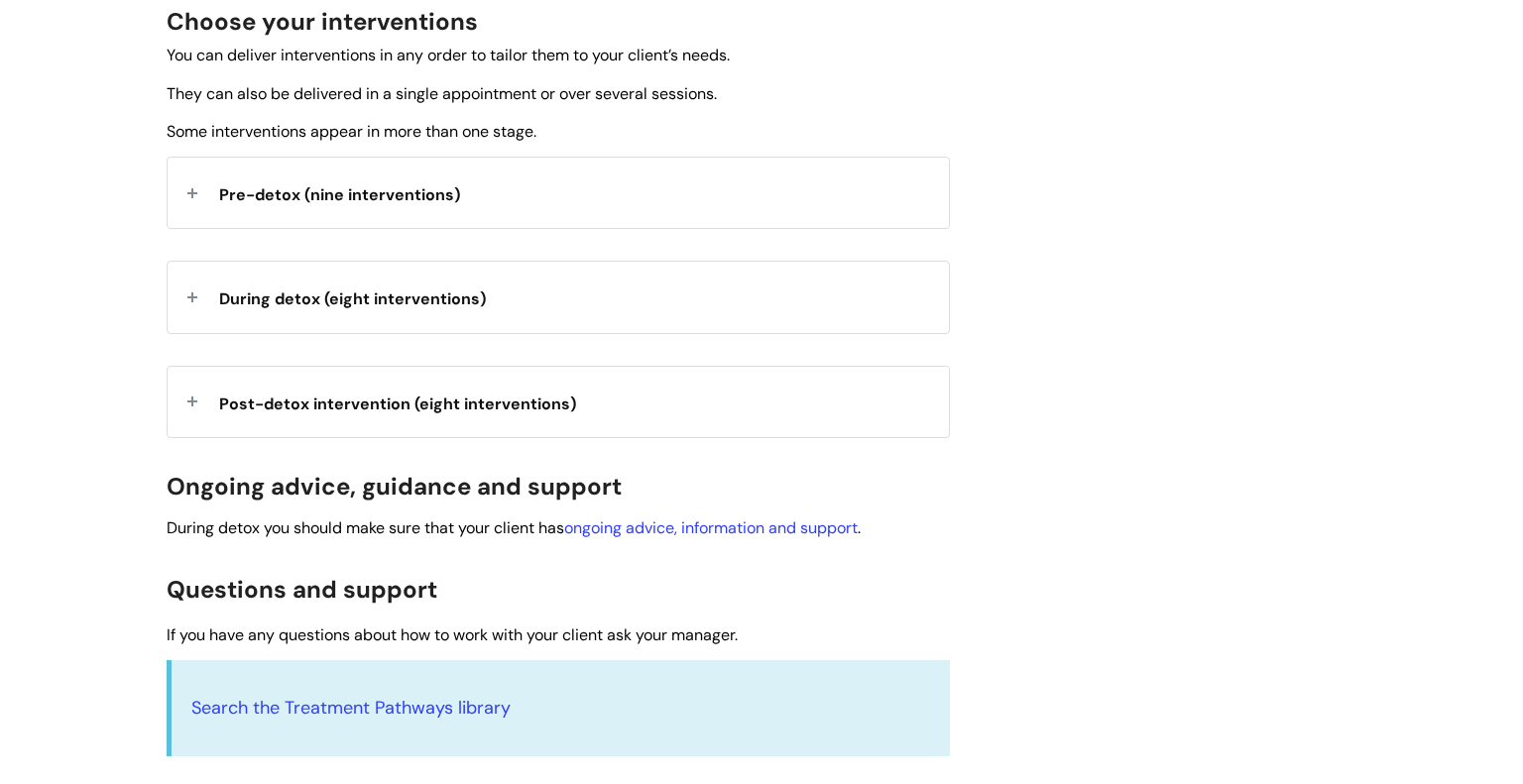 scroll, scrollTop: 1070, scrollLeft: 0, axis: vertical 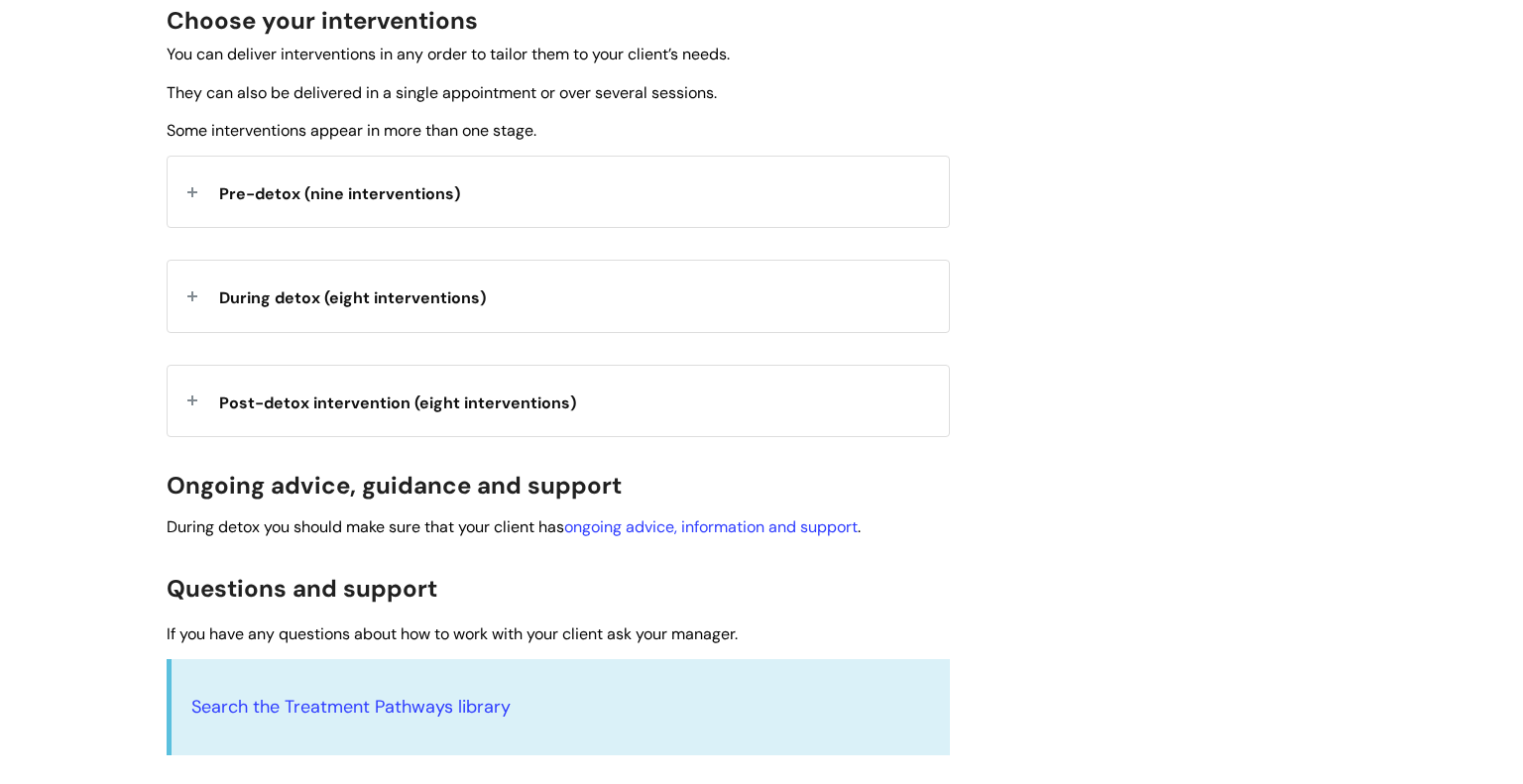 click on "Pre-detox (nine interventions)" at bounding box center (558, 191) 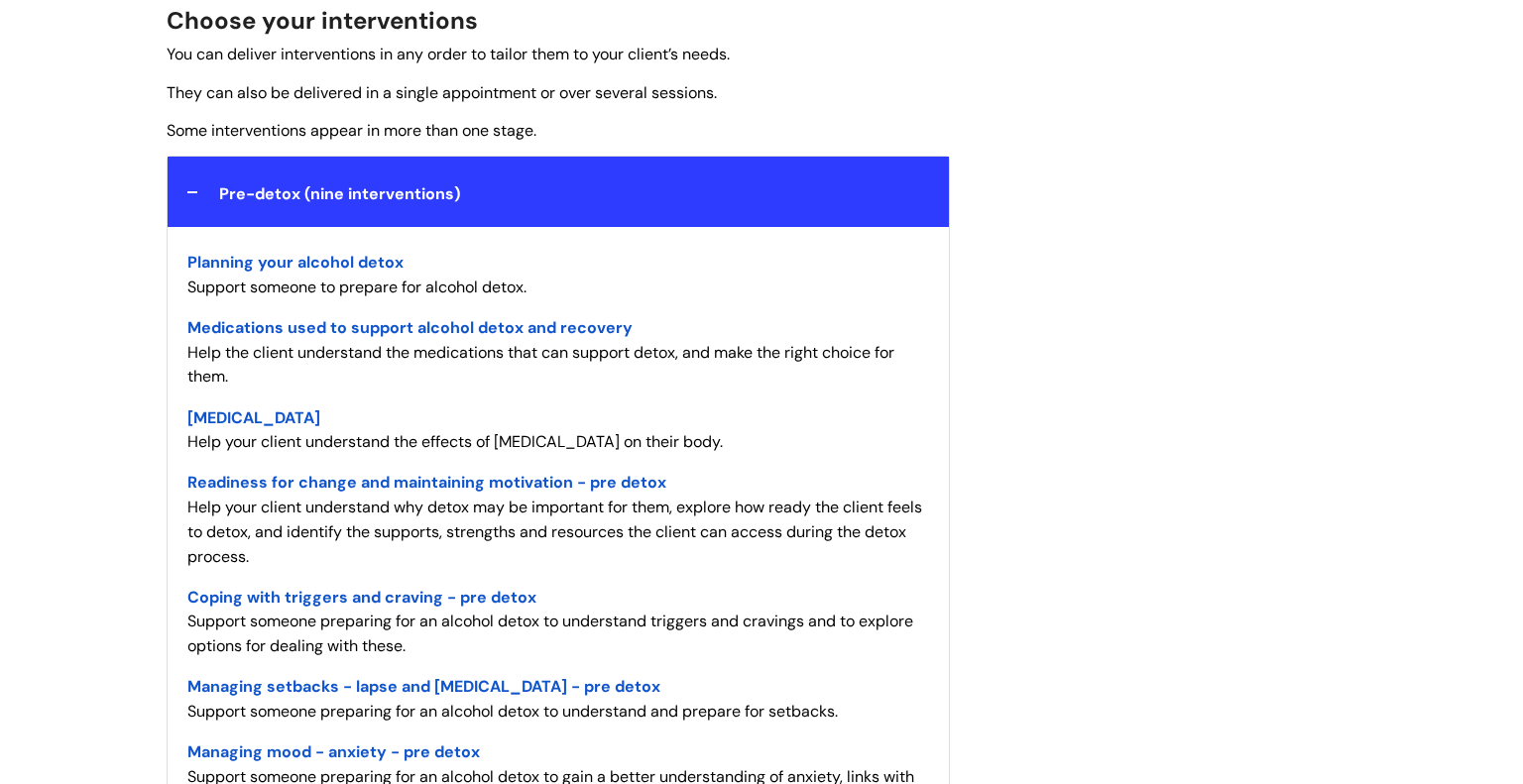 click on "[MEDICAL_DATA] Psychosocial Support programme
Modified on: [DATE]  9:14 AM
Alcohol | Change, Sustain | Physical dependence 1, 2, 3 Get the whole support package in place We only deliver interventions as part of the whole client support package. Client support package  Find out how to  set your clients up for detox success  with a package of: Therapeutic relationship Psychosocial interventions Group work Support from community recovery champions Support with underlying psychological issues, including anxiety and [MEDICAL_DATA] Choose your interventions You can deliver interventions in any order to tailor them to your client’s needs. Some interventions appear in more than one stage.  -" at bounding box center (762, 486) 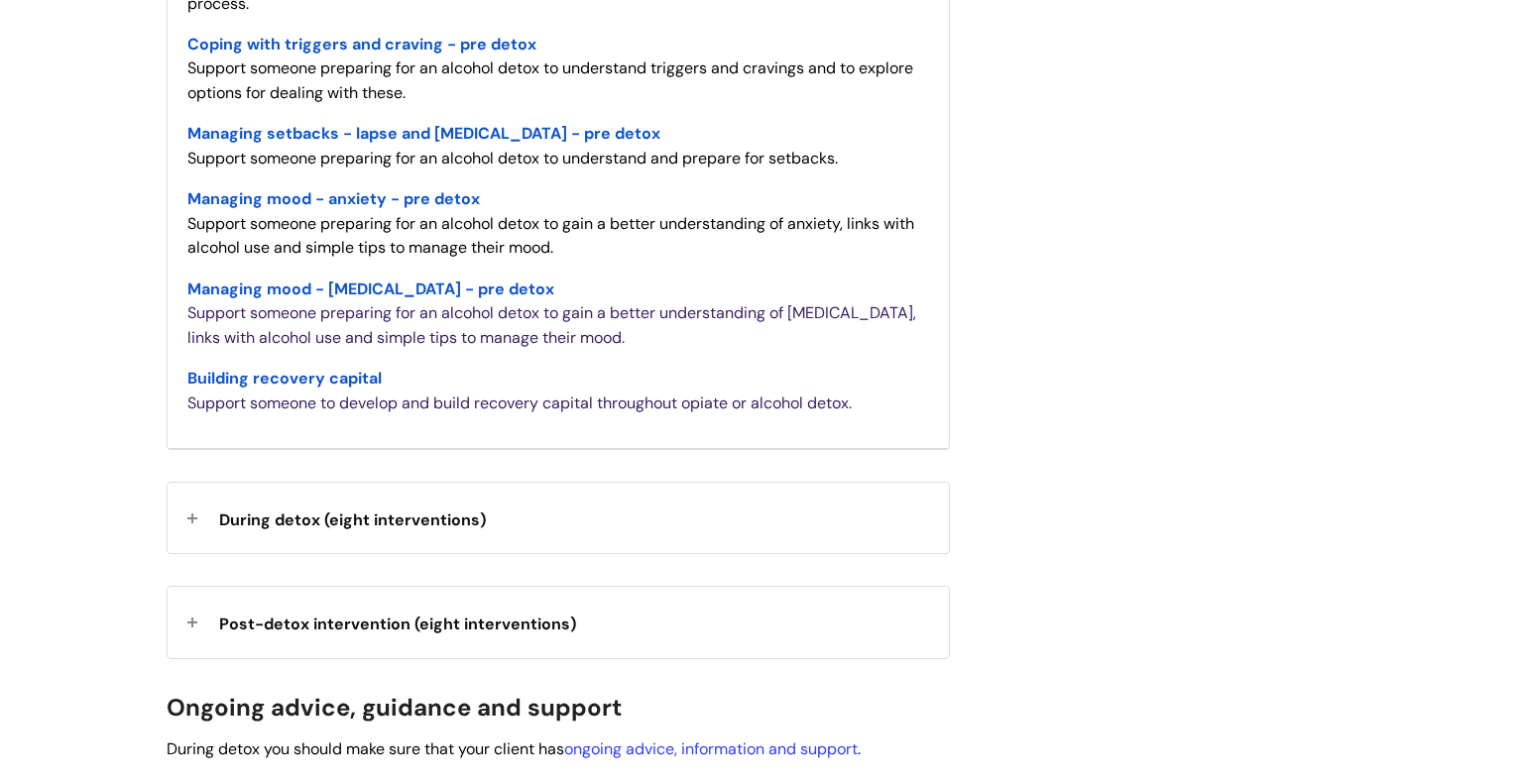 scroll, scrollTop: 1625, scrollLeft: 0, axis: vertical 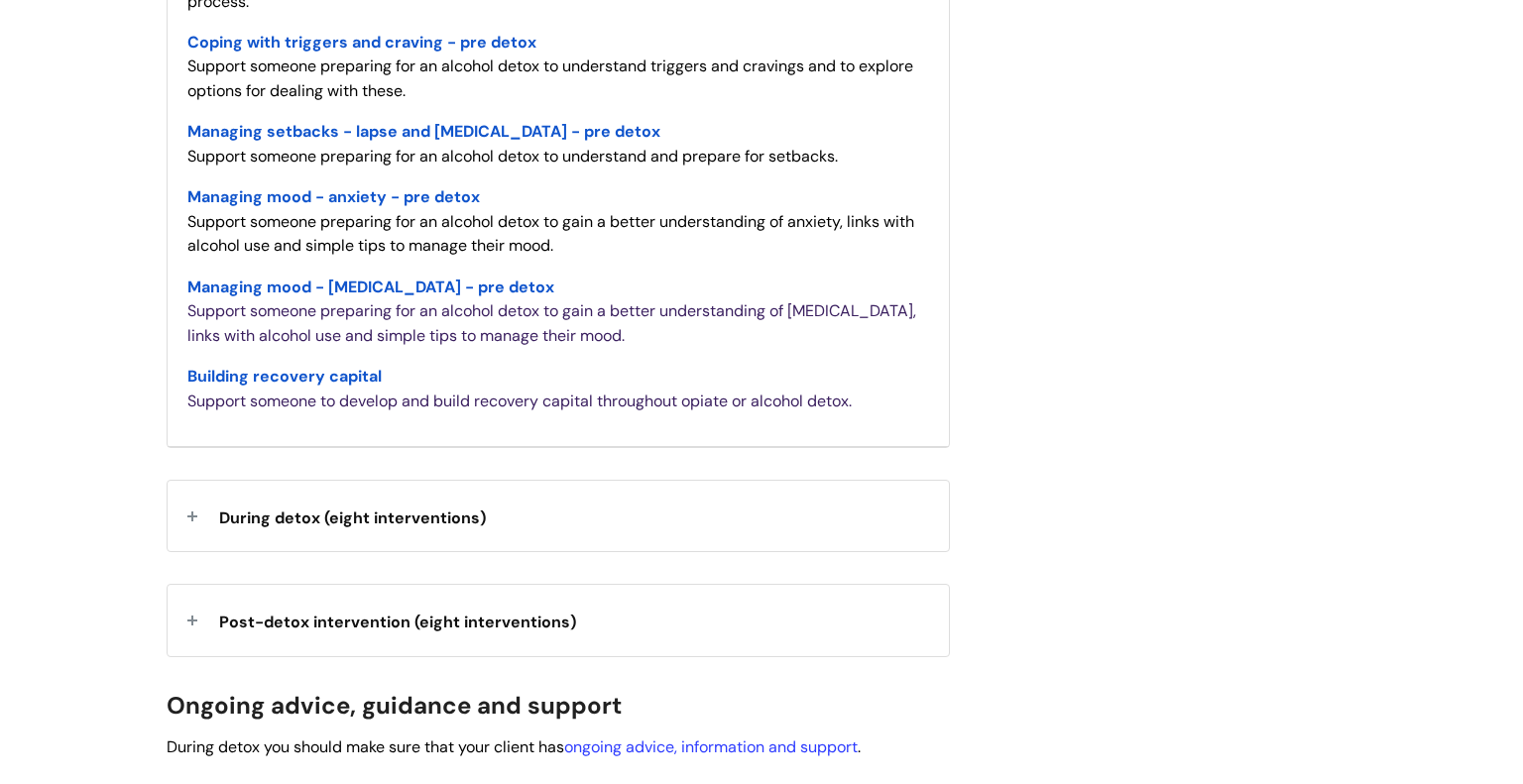 click on "Info Hub
Categories
Treatment Pathways library
Programmes
[MEDICAL_DATA] Psychosocial Support programme
Modified on: [DATE]  9:14 AM
Alcohol | Change, Sustain | Physical dependence 1, 2, 3 Get the whole support package in place We only deliver interventions as part of the whole client support package. Client support package  Find out how to  set your clients up for detox success  with a package of: Therapeutic relationship Group work  -" at bounding box center [762, -104] 